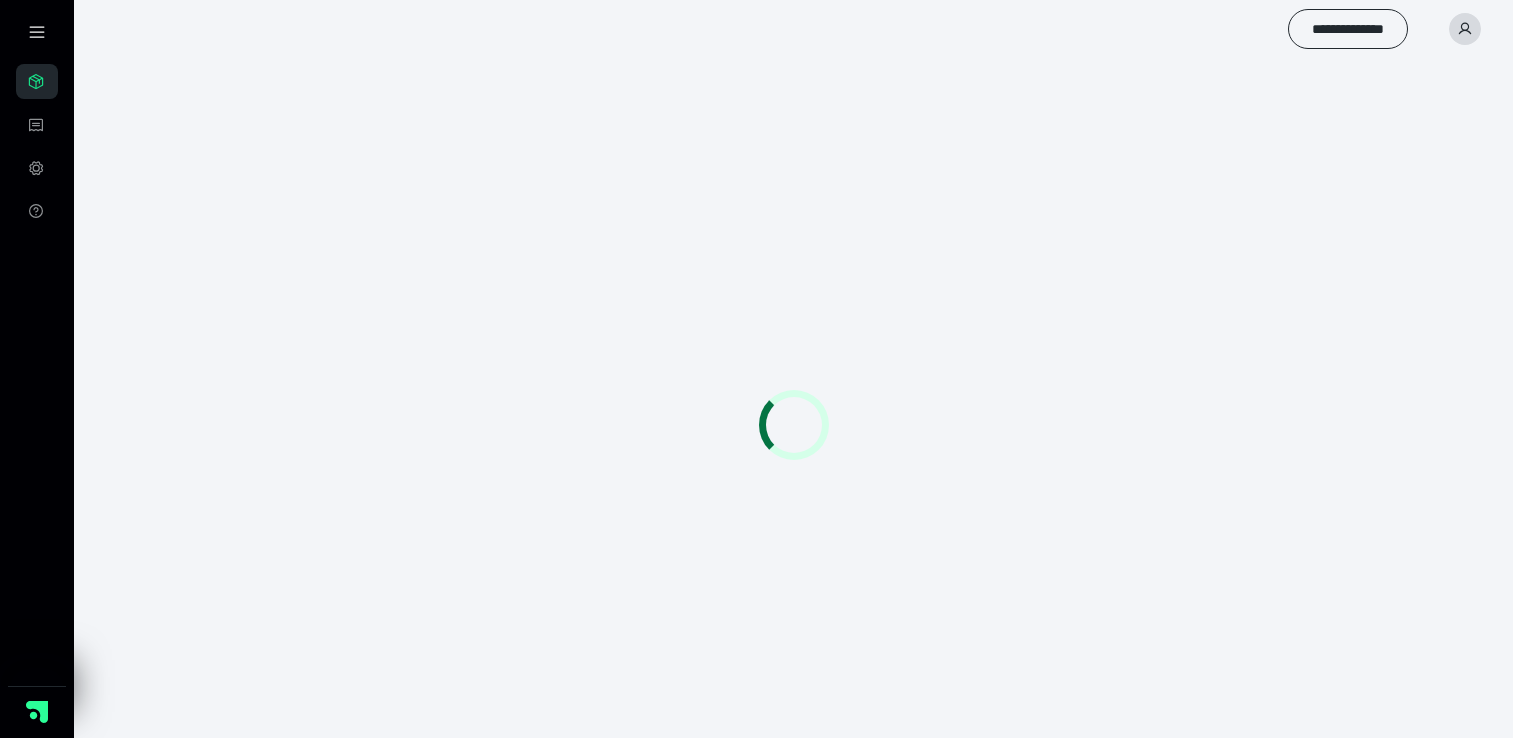scroll, scrollTop: 0, scrollLeft: 0, axis: both 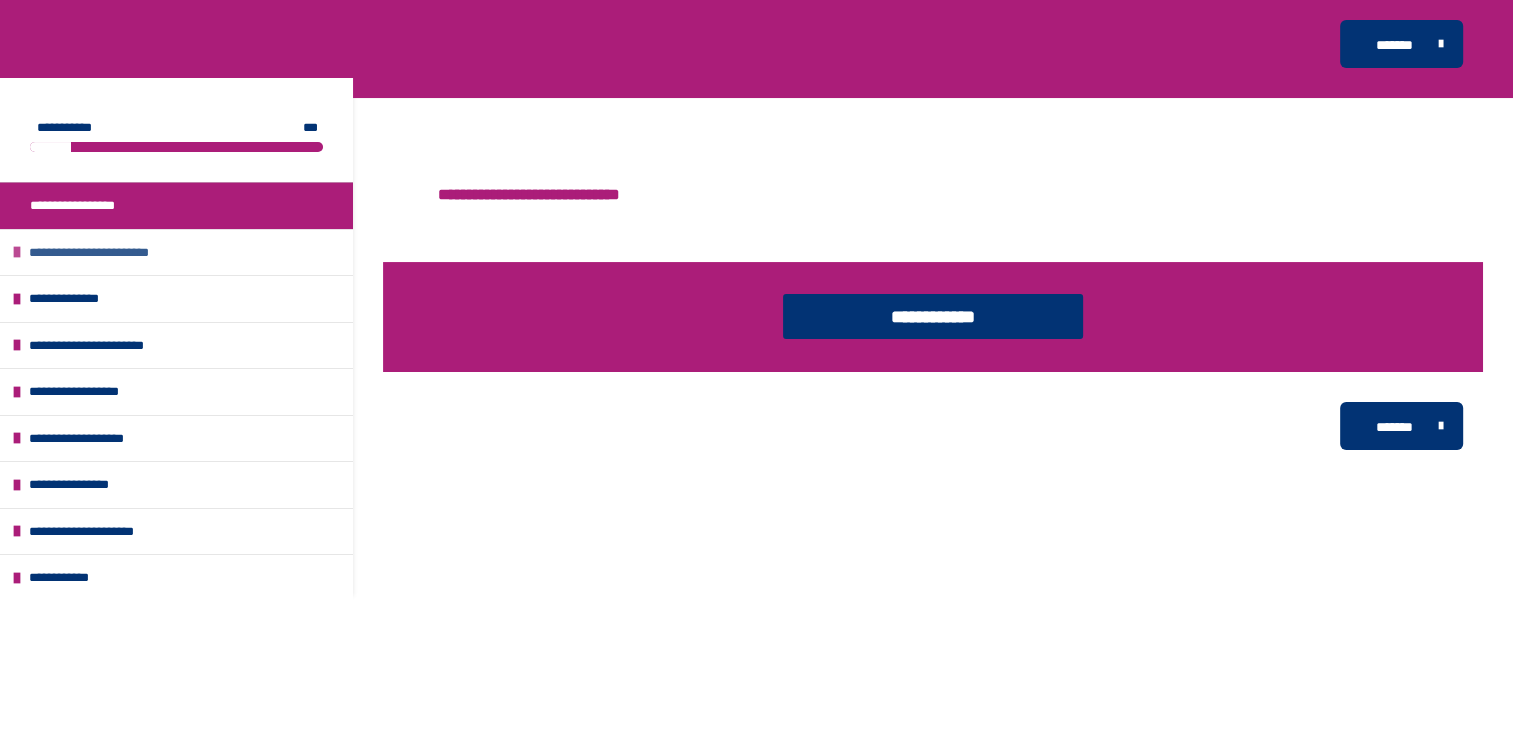 click on "**********" at bounding box center [110, 253] 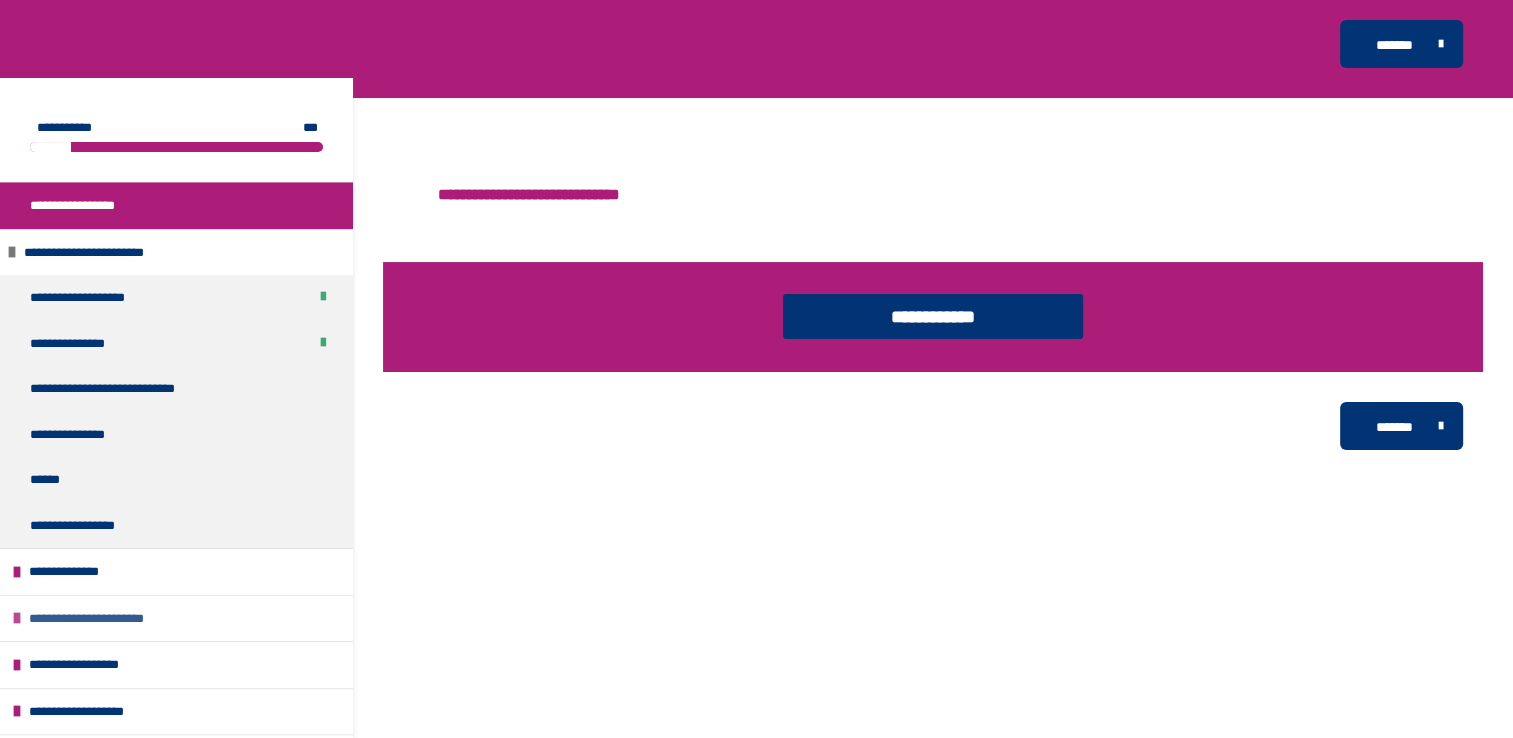 click on "**********" at bounding box center (112, 619) 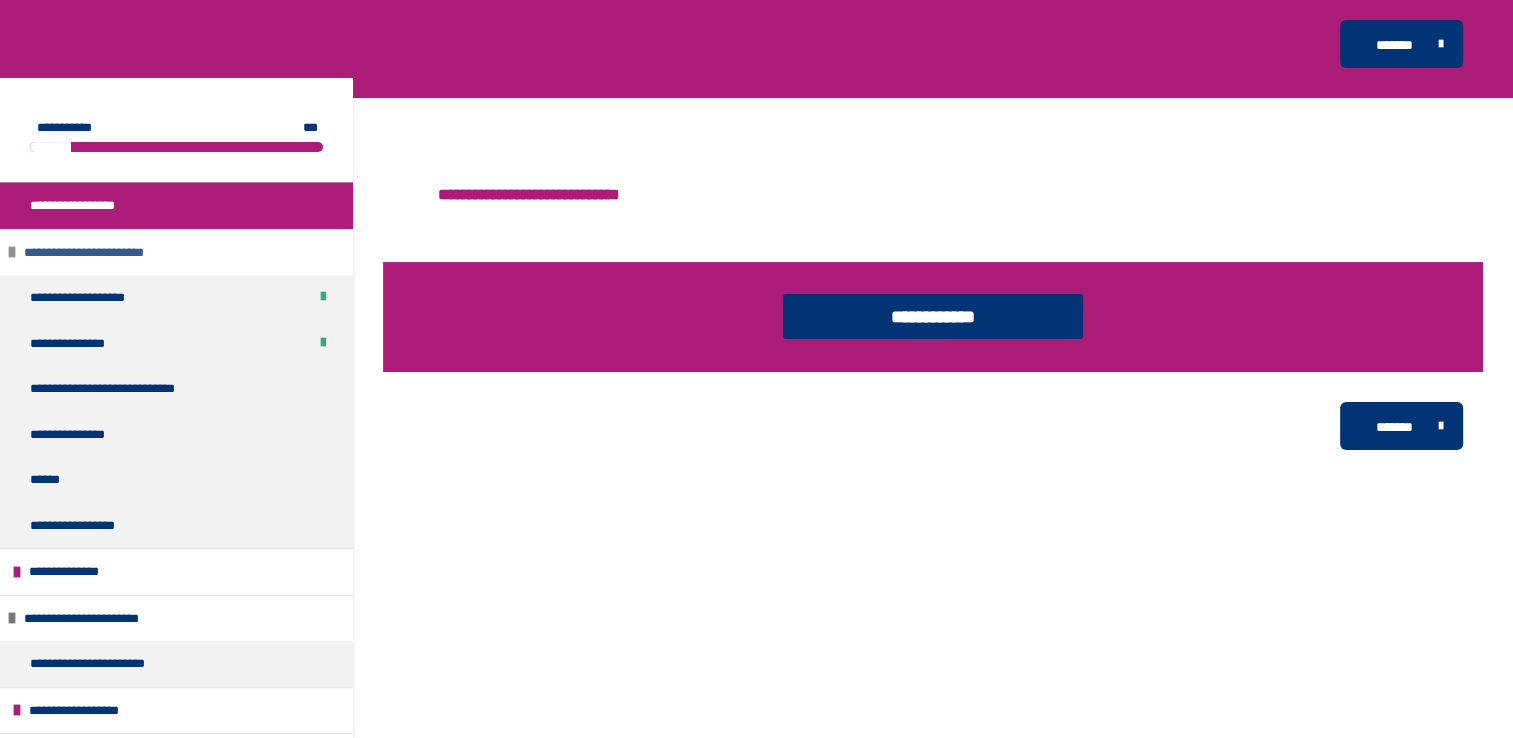 click on "**********" at bounding box center (105, 253) 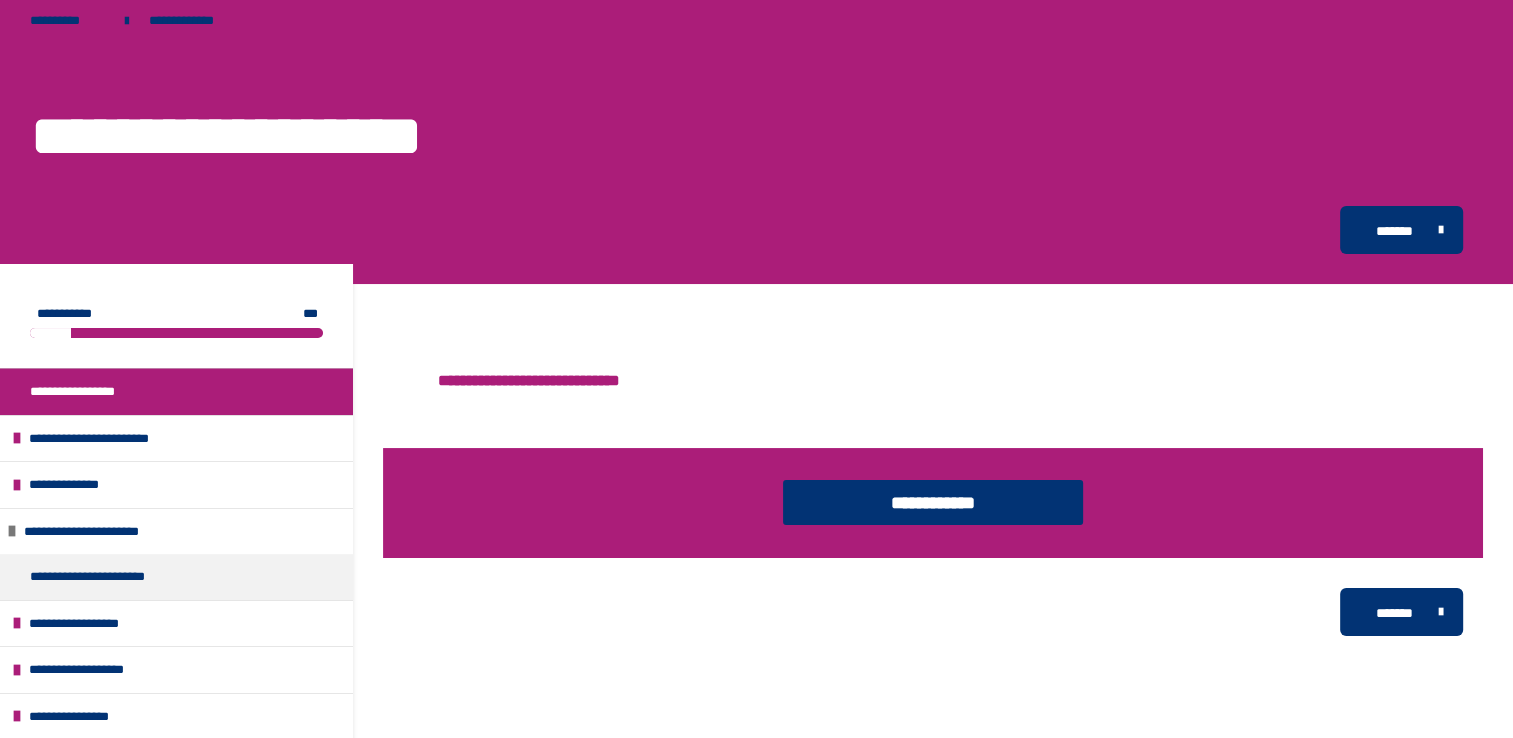 scroll, scrollTop: 96, scrollLeft: 0, axis: vertical 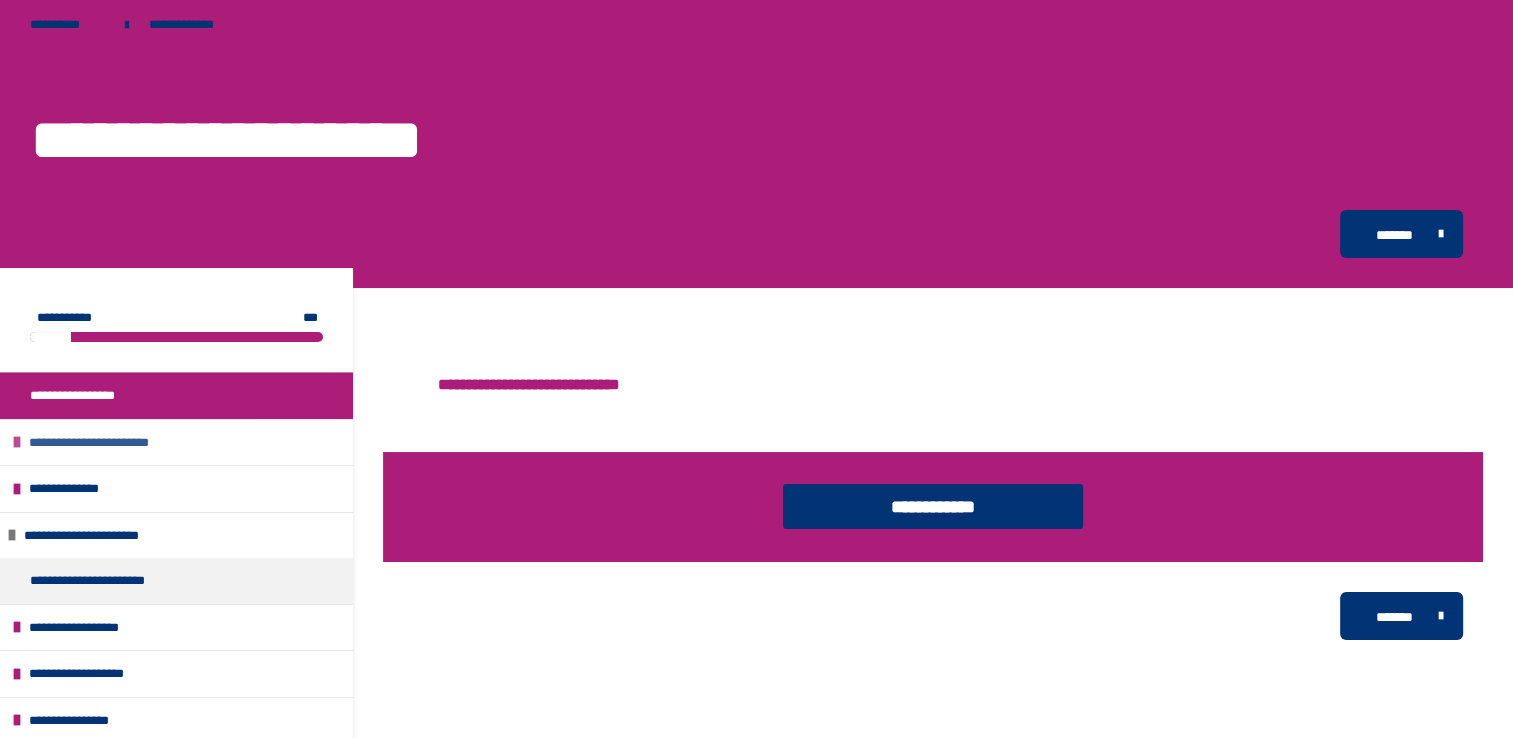 click at bounding box center (17, 442) 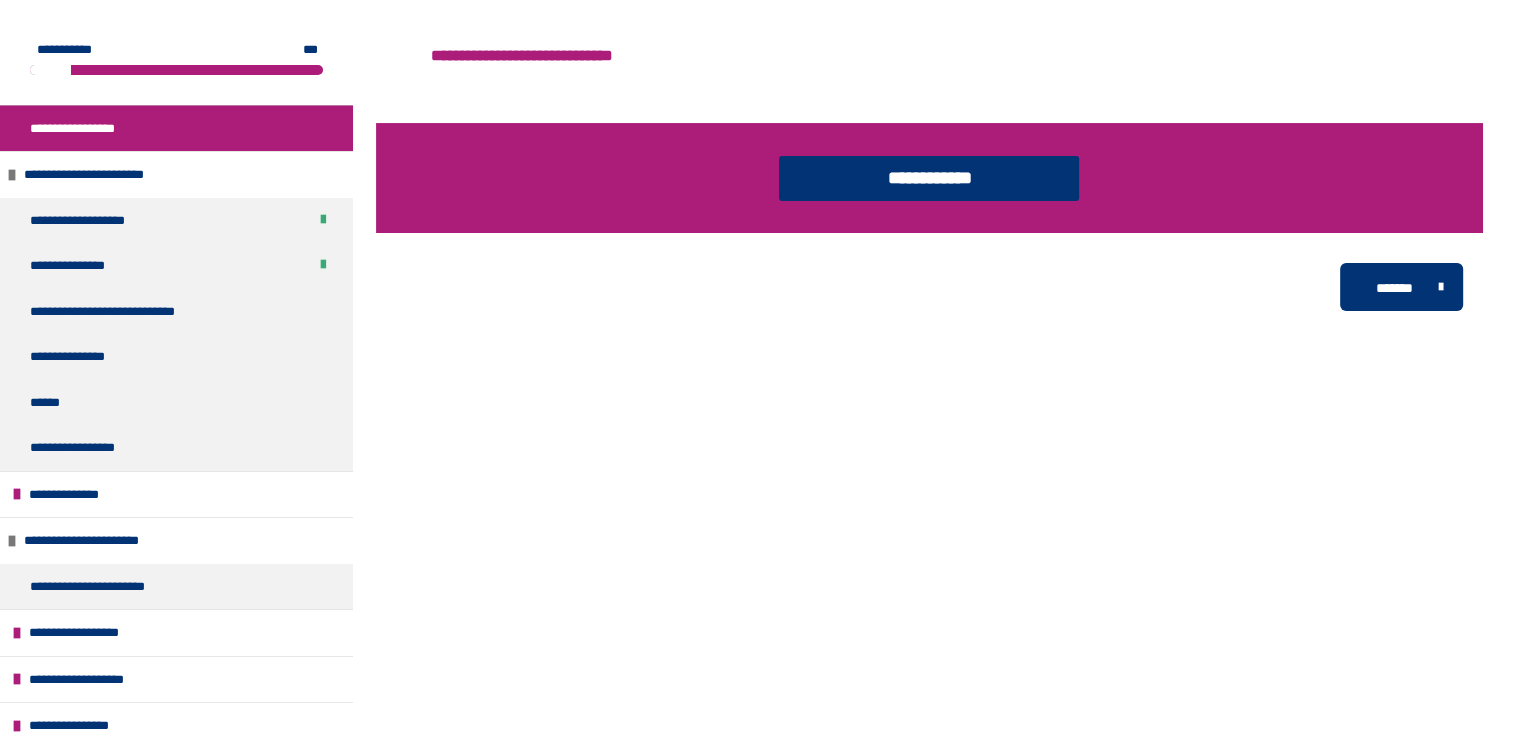 scroll, scrollTop: 443, scrollLeft: 0, axis: vertical 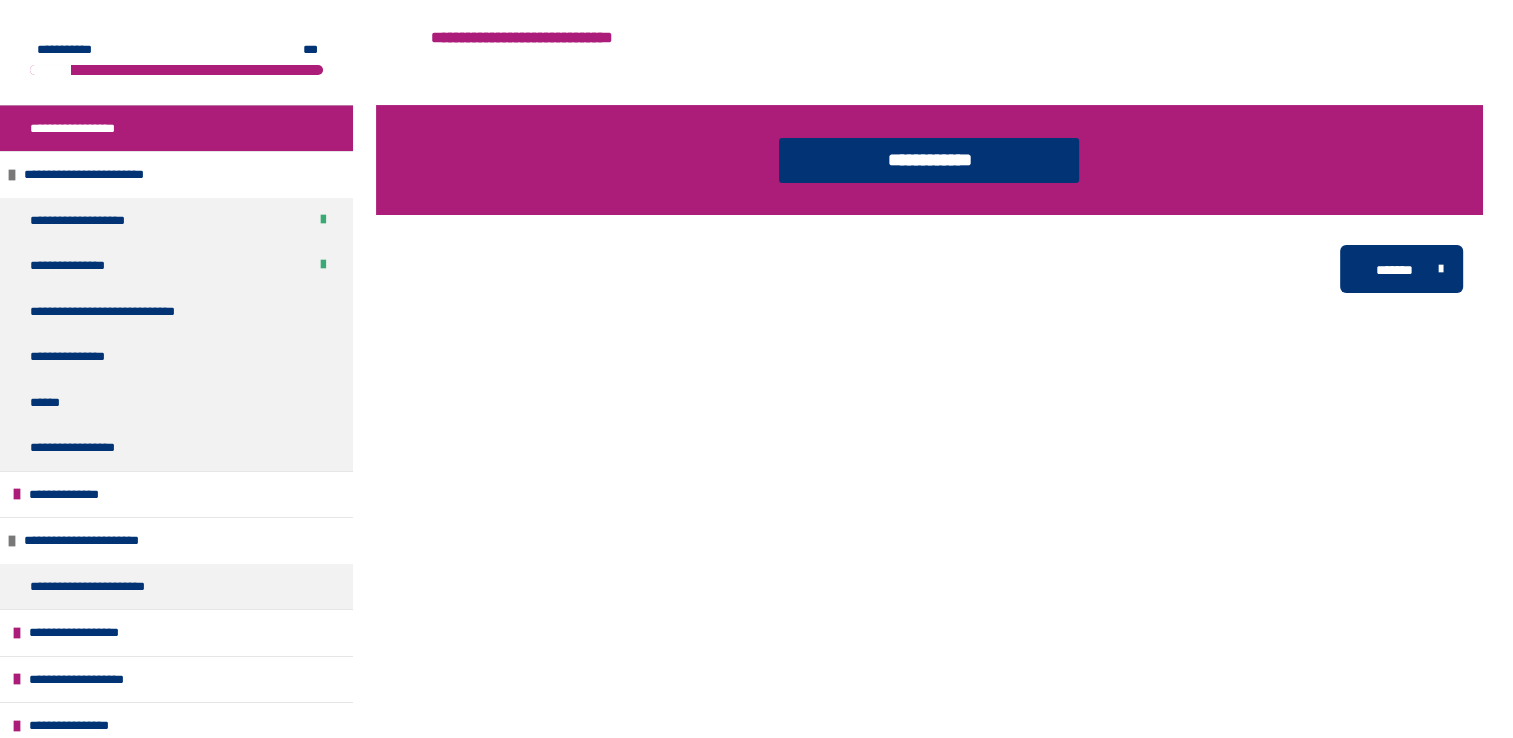 click on "**********" at bounding box center (90, 129) 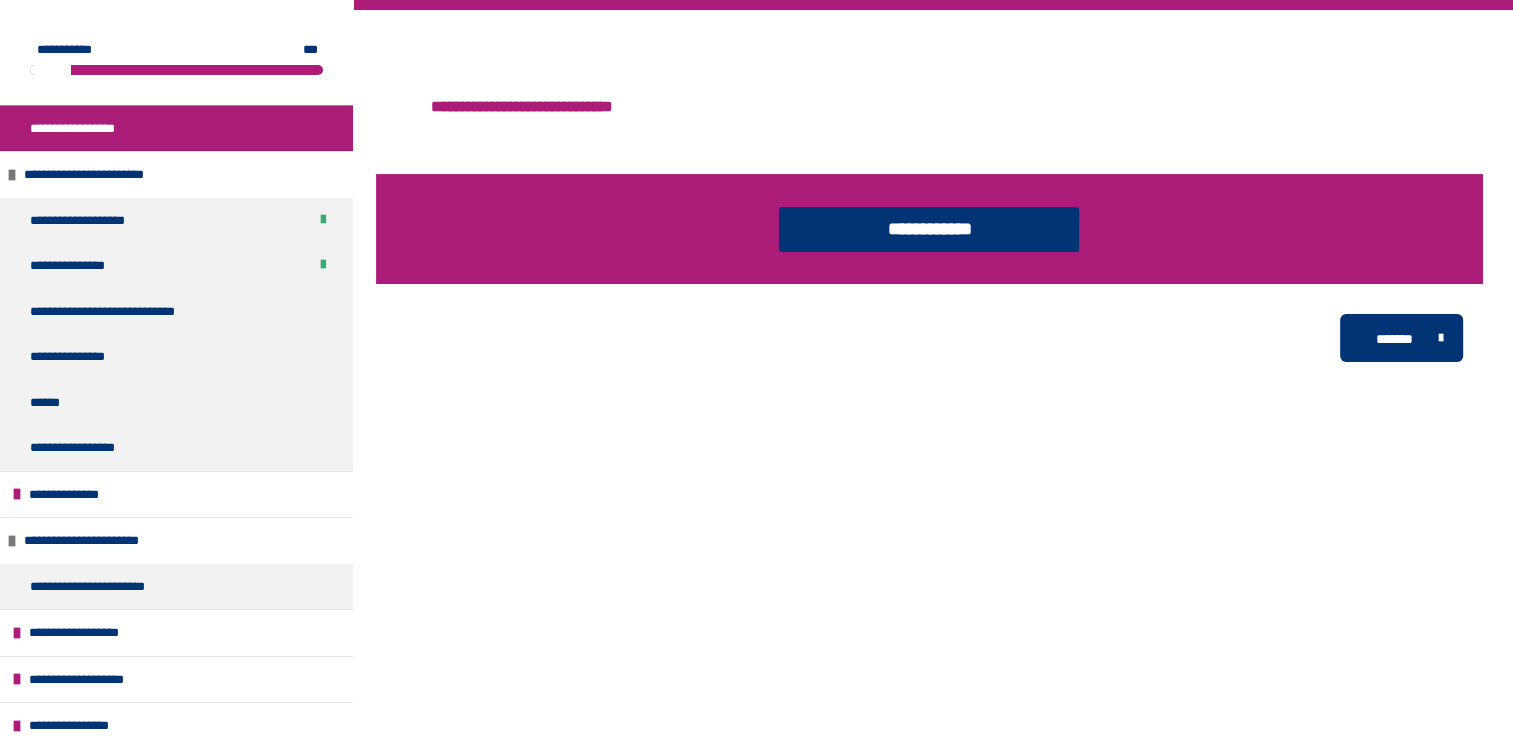 click on "**********" at bounding box center [90, 129] 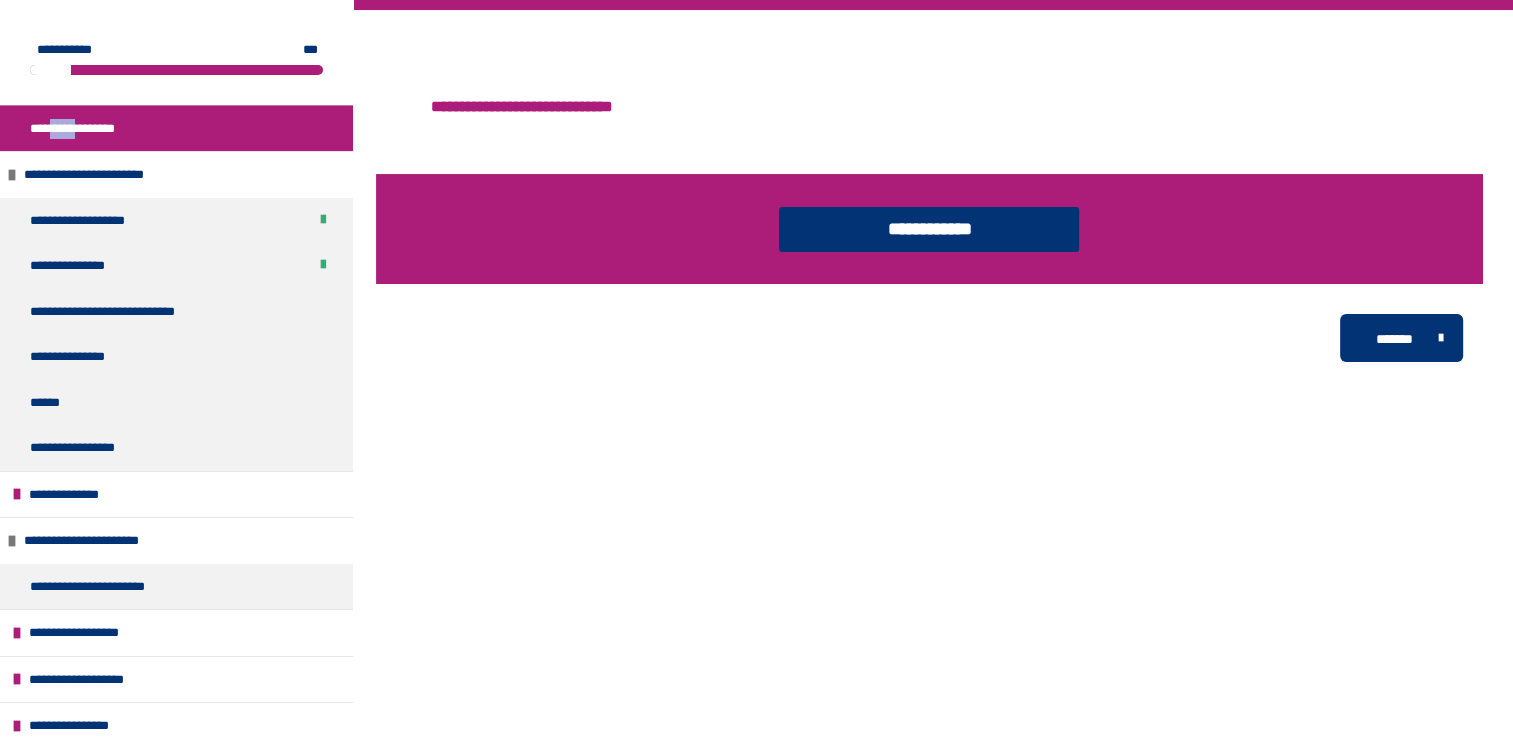 click on "**********" at bounding box center (90, 129) 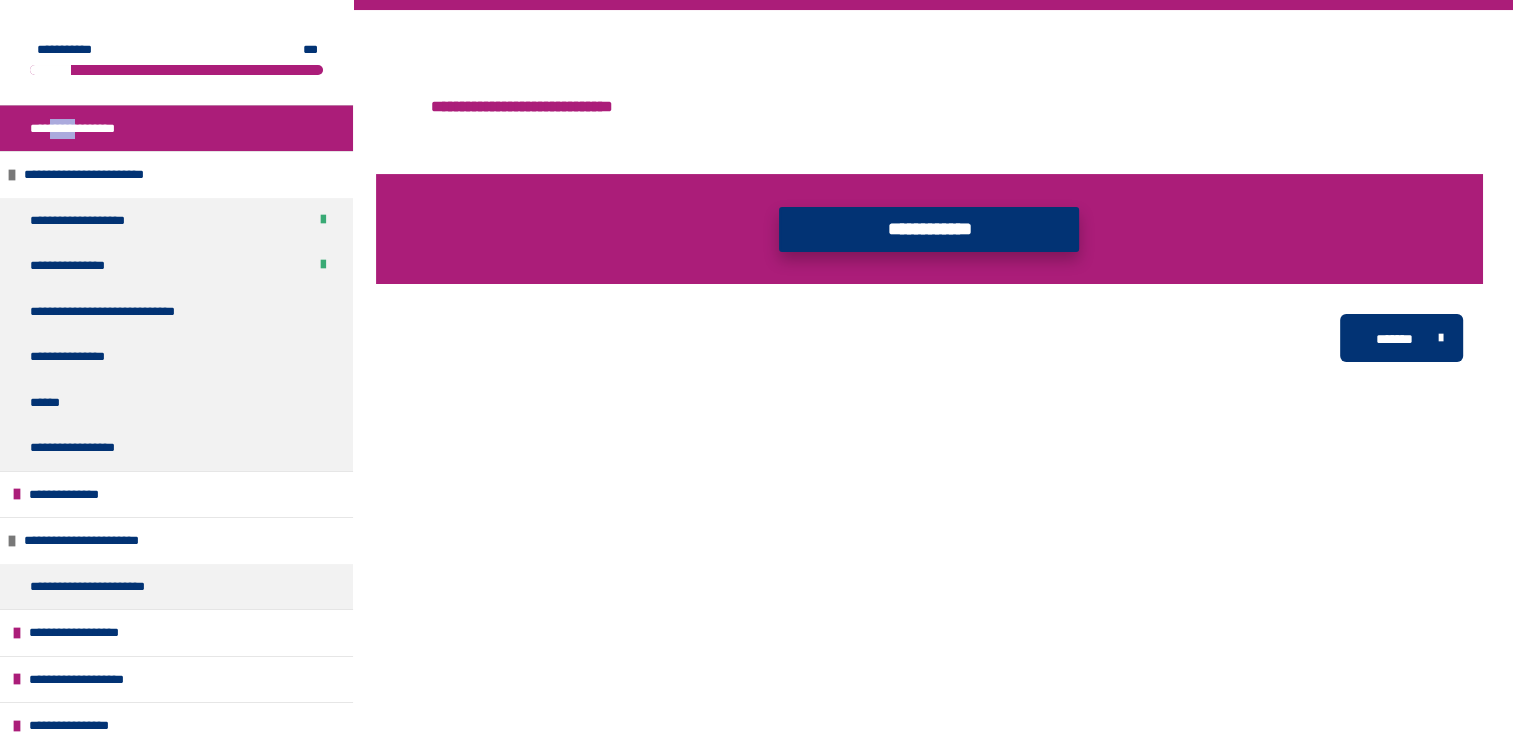 click on "**********" at bounding box center (929, 229) 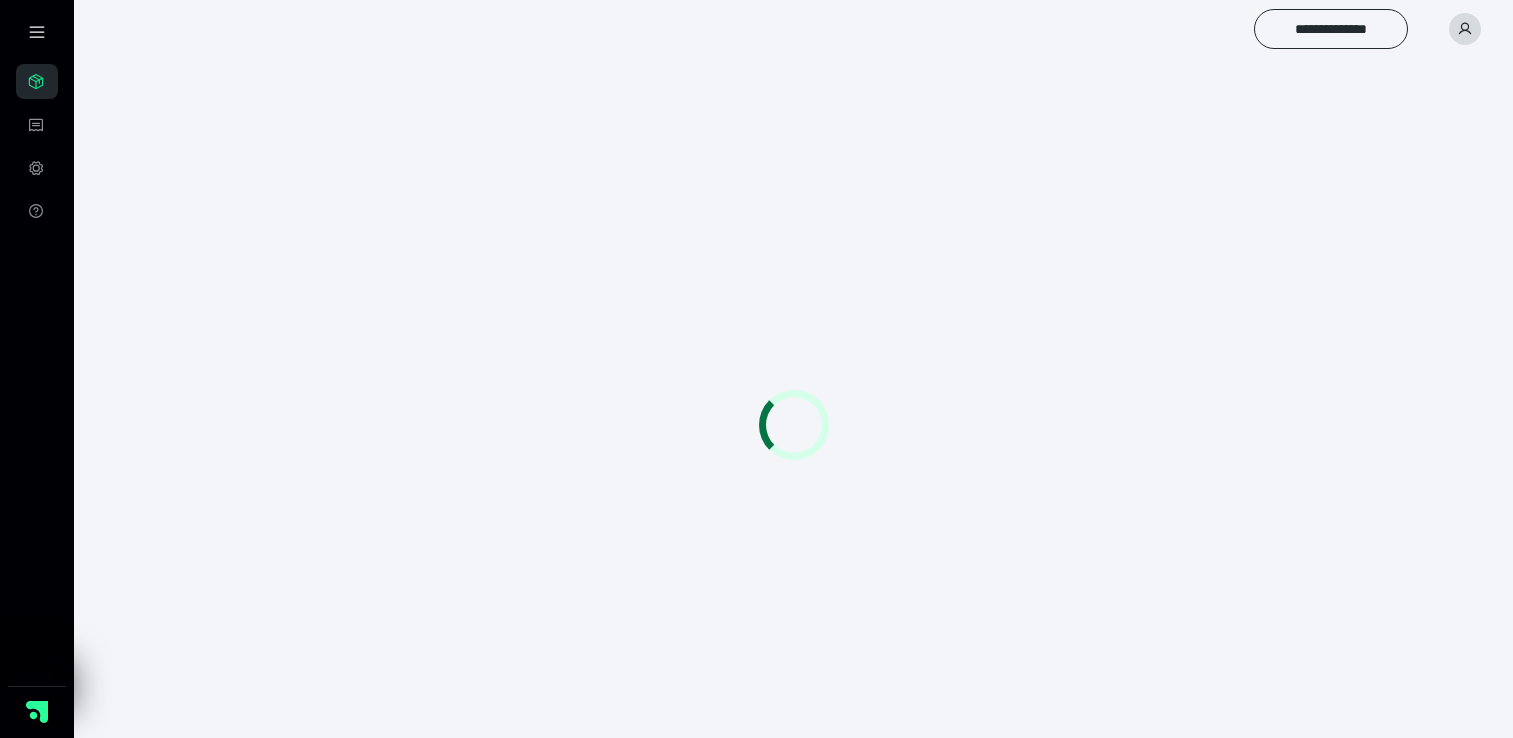 scroll, scrollTop: 0, scrollLeft: 0, axis: both 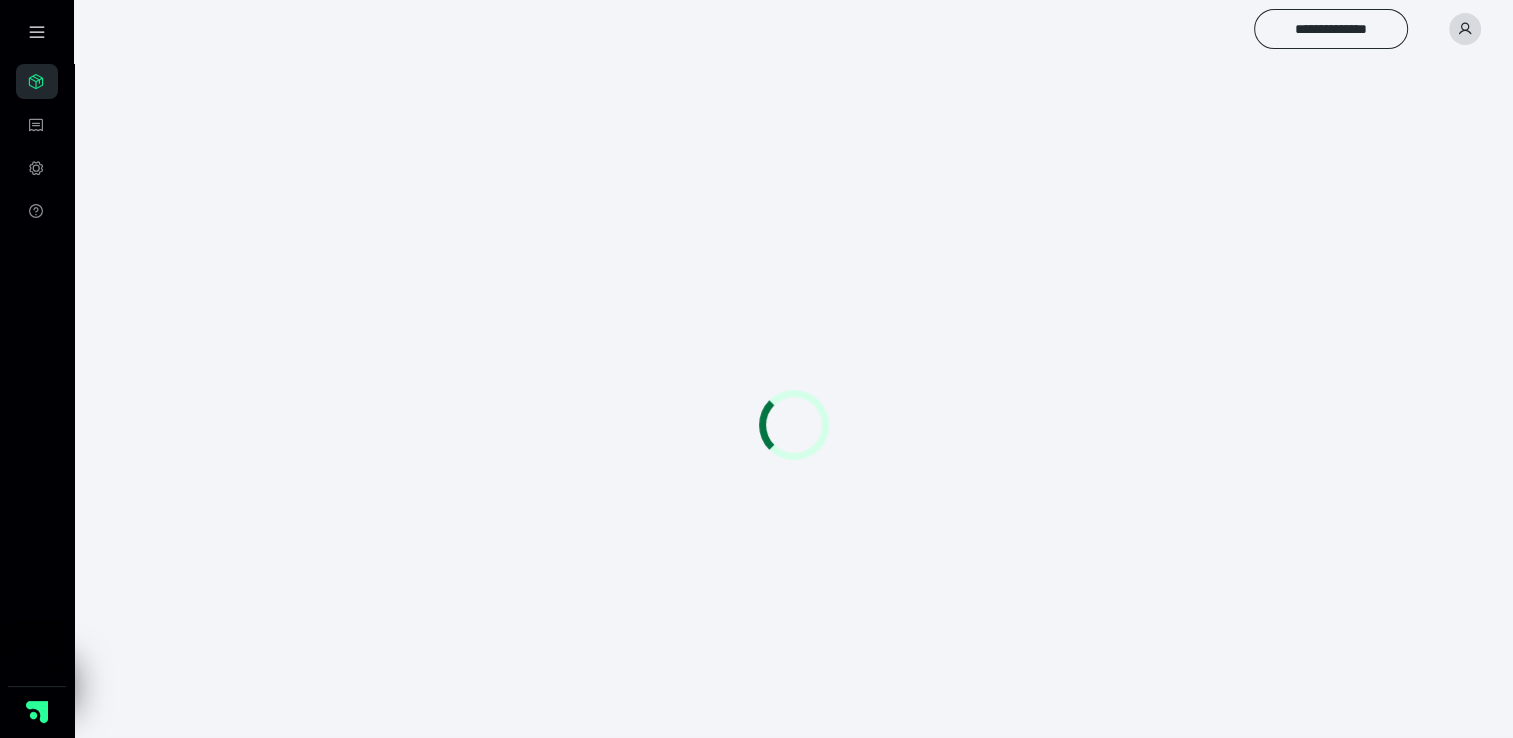 click 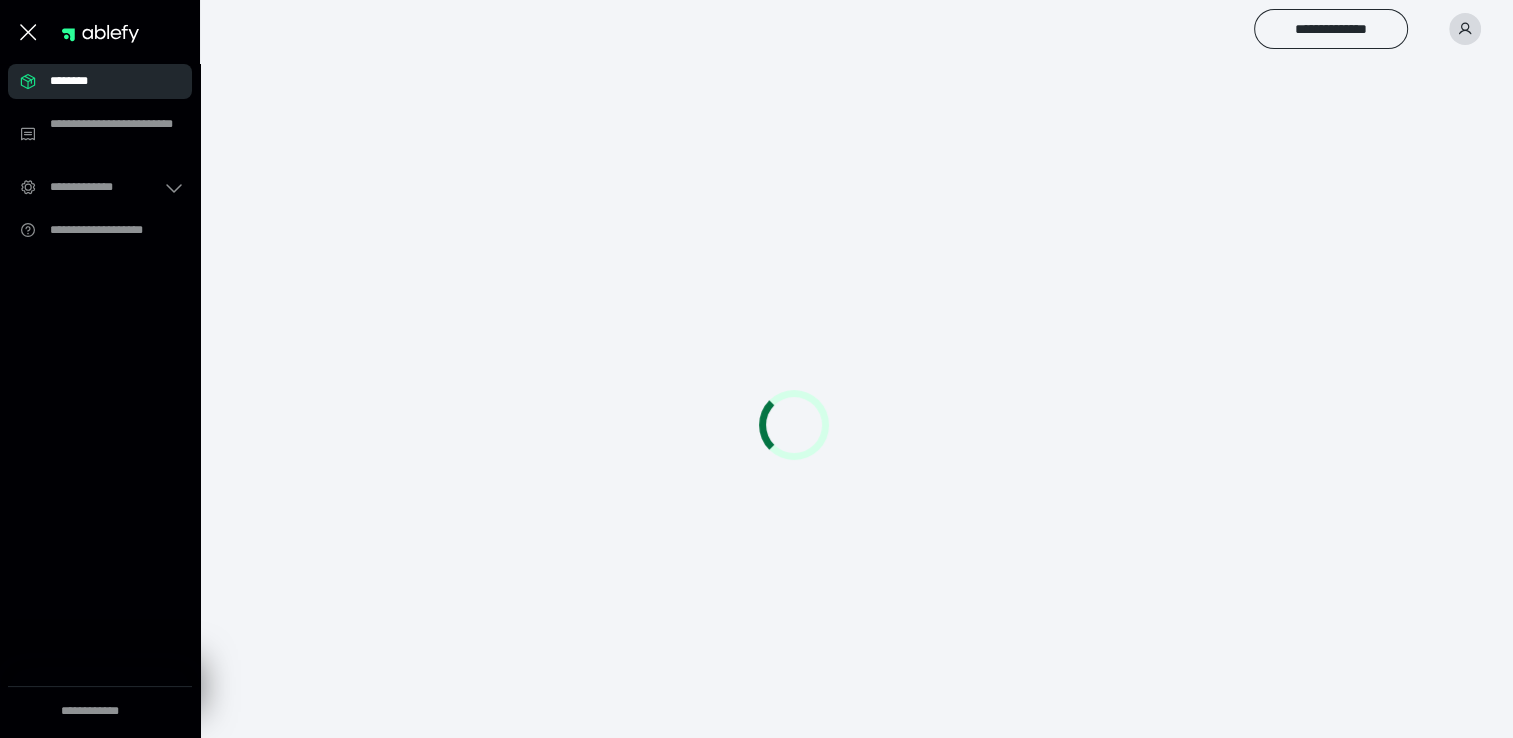 click on "********" at bounding box center (106, 81) 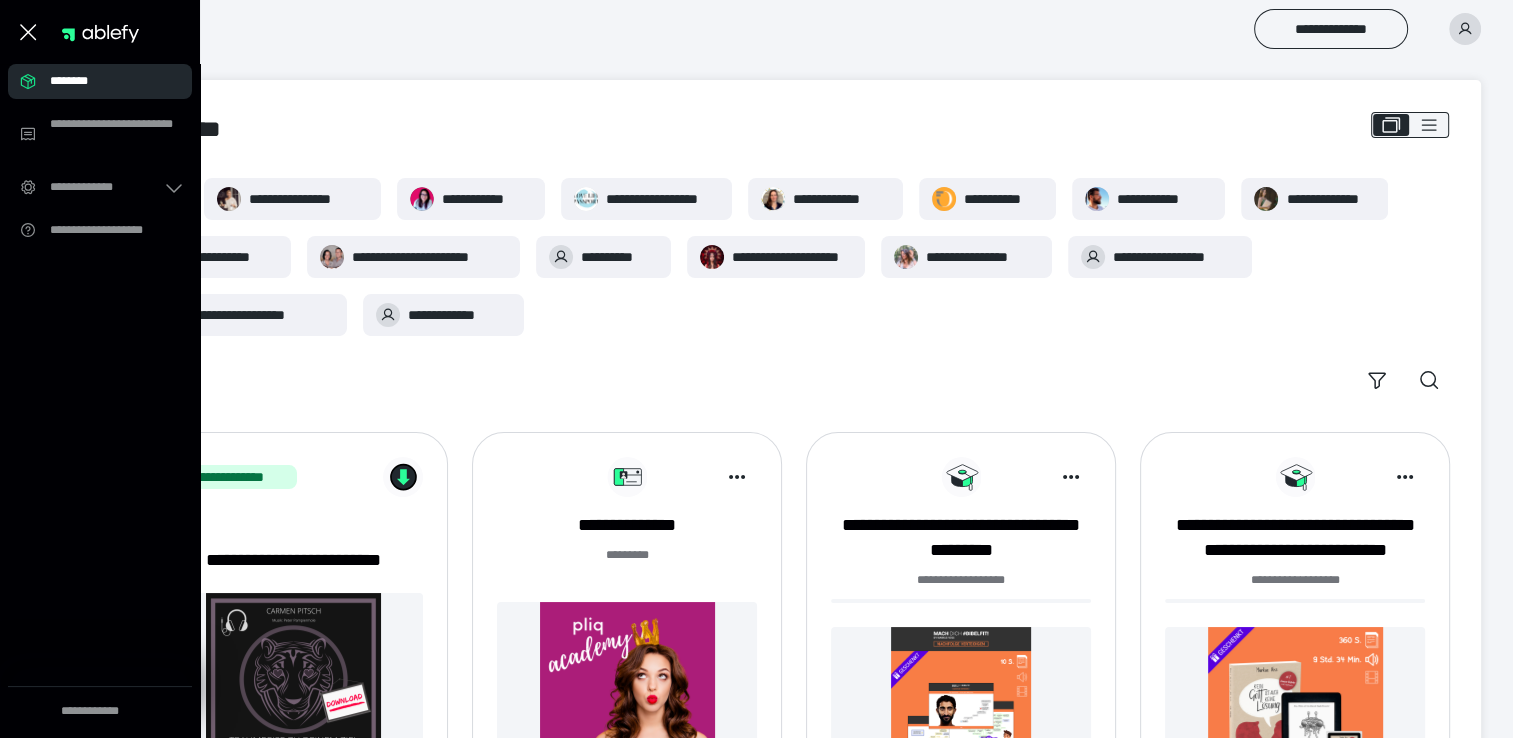 click at bounding box center [627, 689] 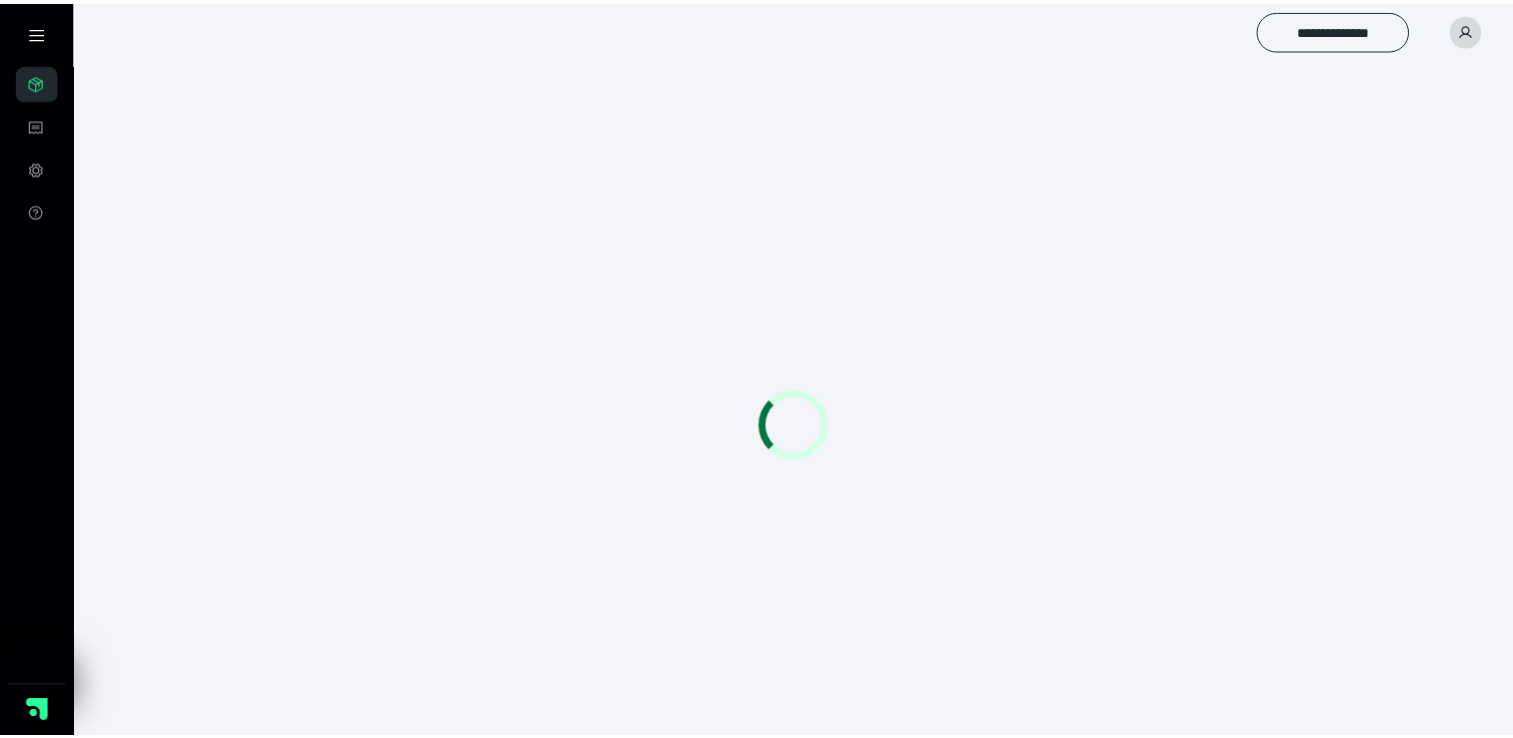 scroll, scrollTop: 0, scrollLeft: 0, axis: both 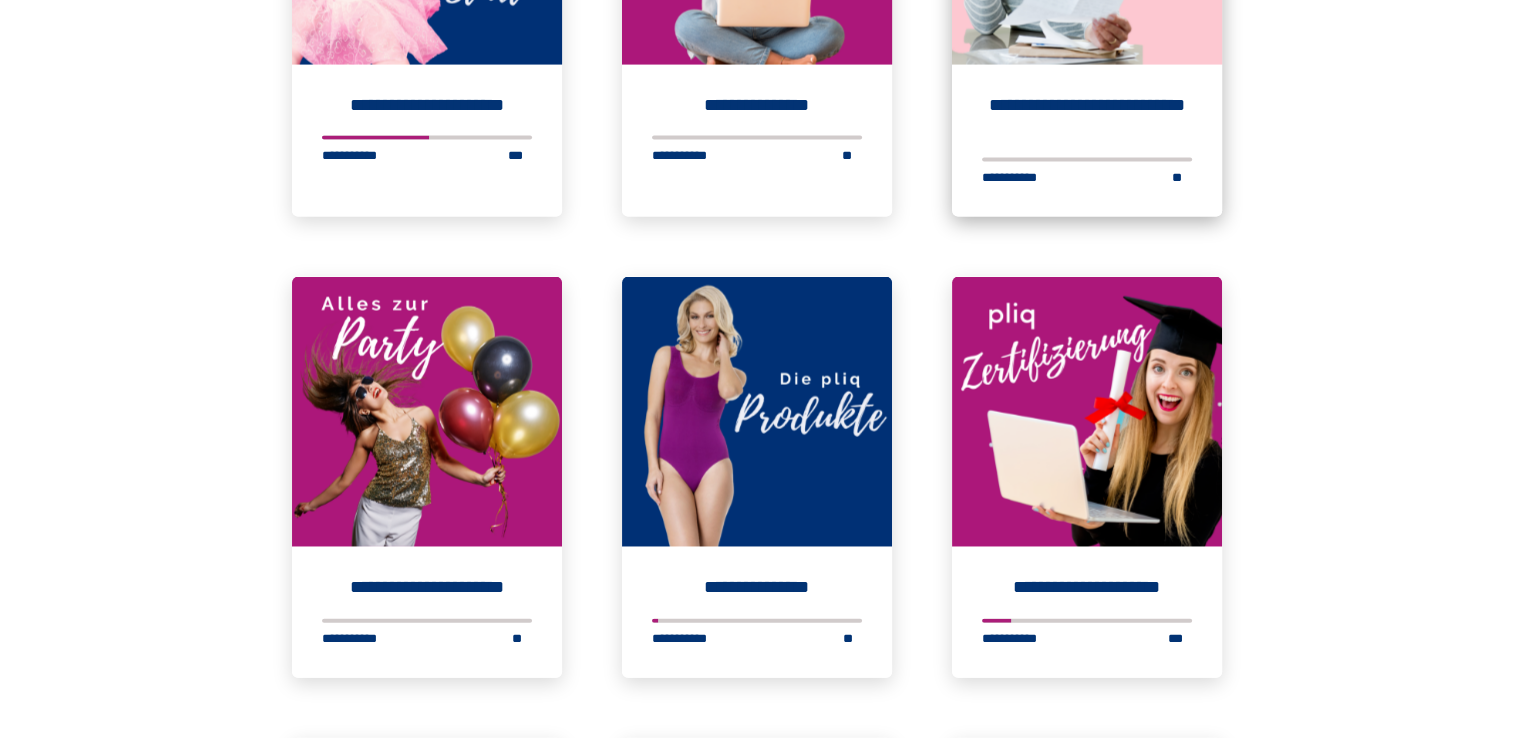 click on "**********" at bounding box center [1087, 116] 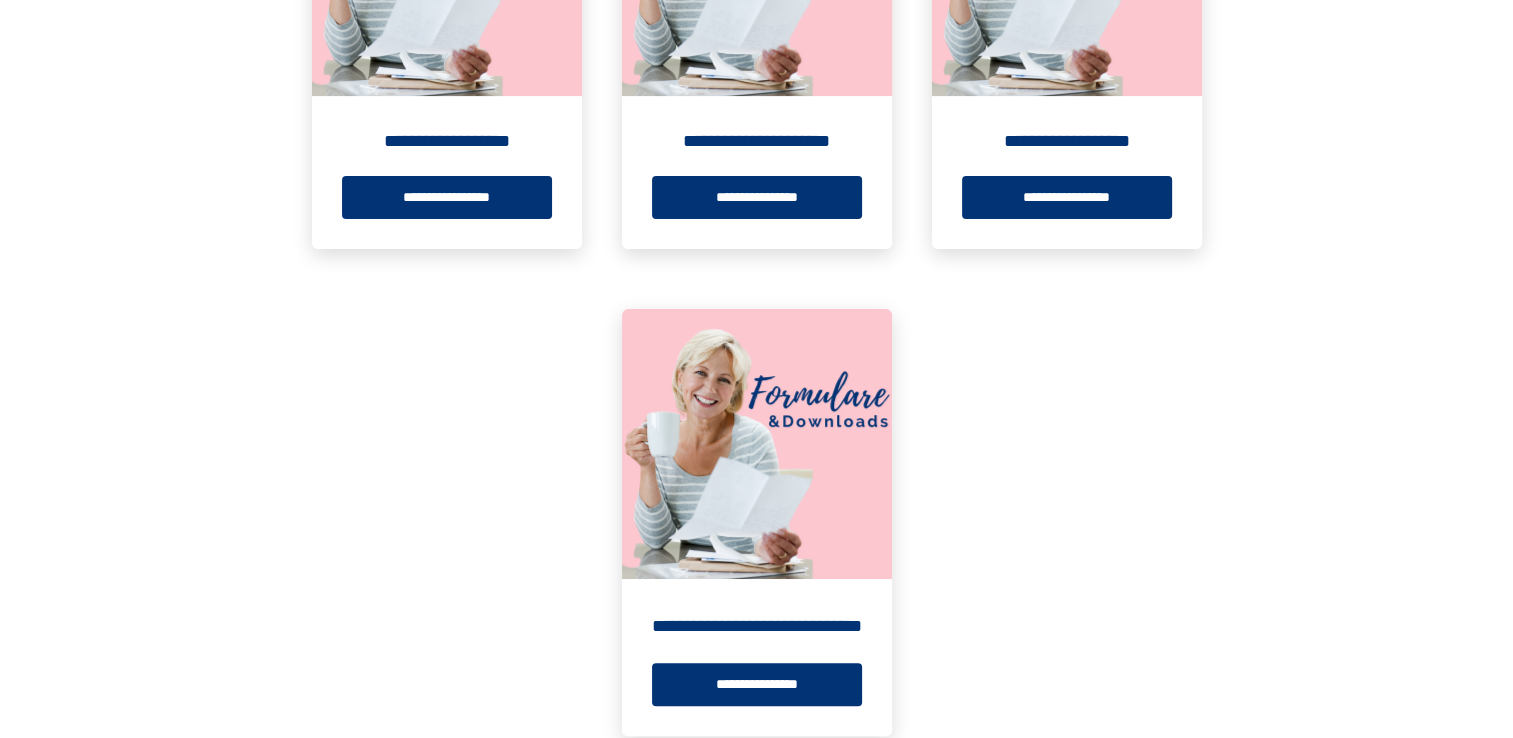 scroll, scrollTop: 661, scrollLeft: 0, axis: vertical 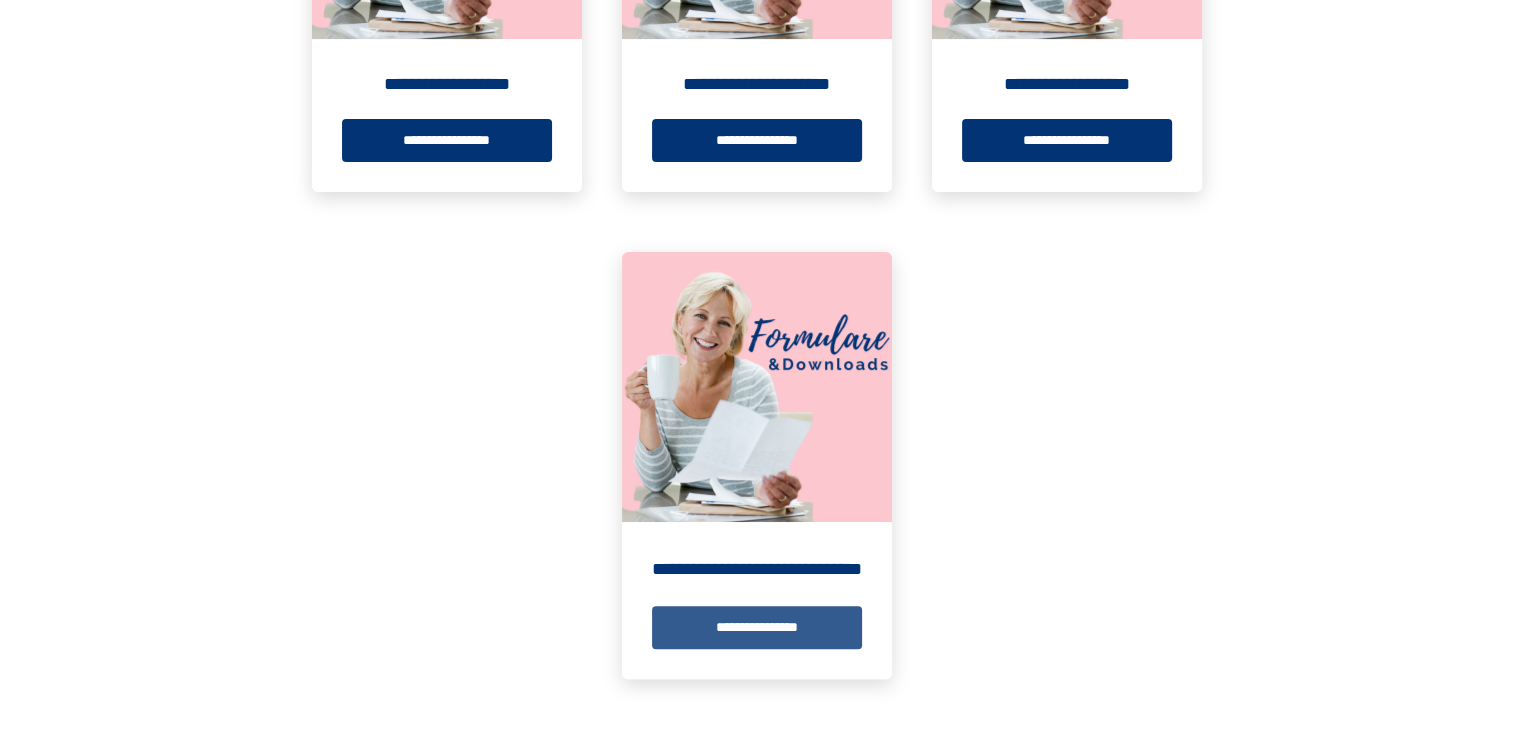 click on "**********" at bounding box center (757, 627) 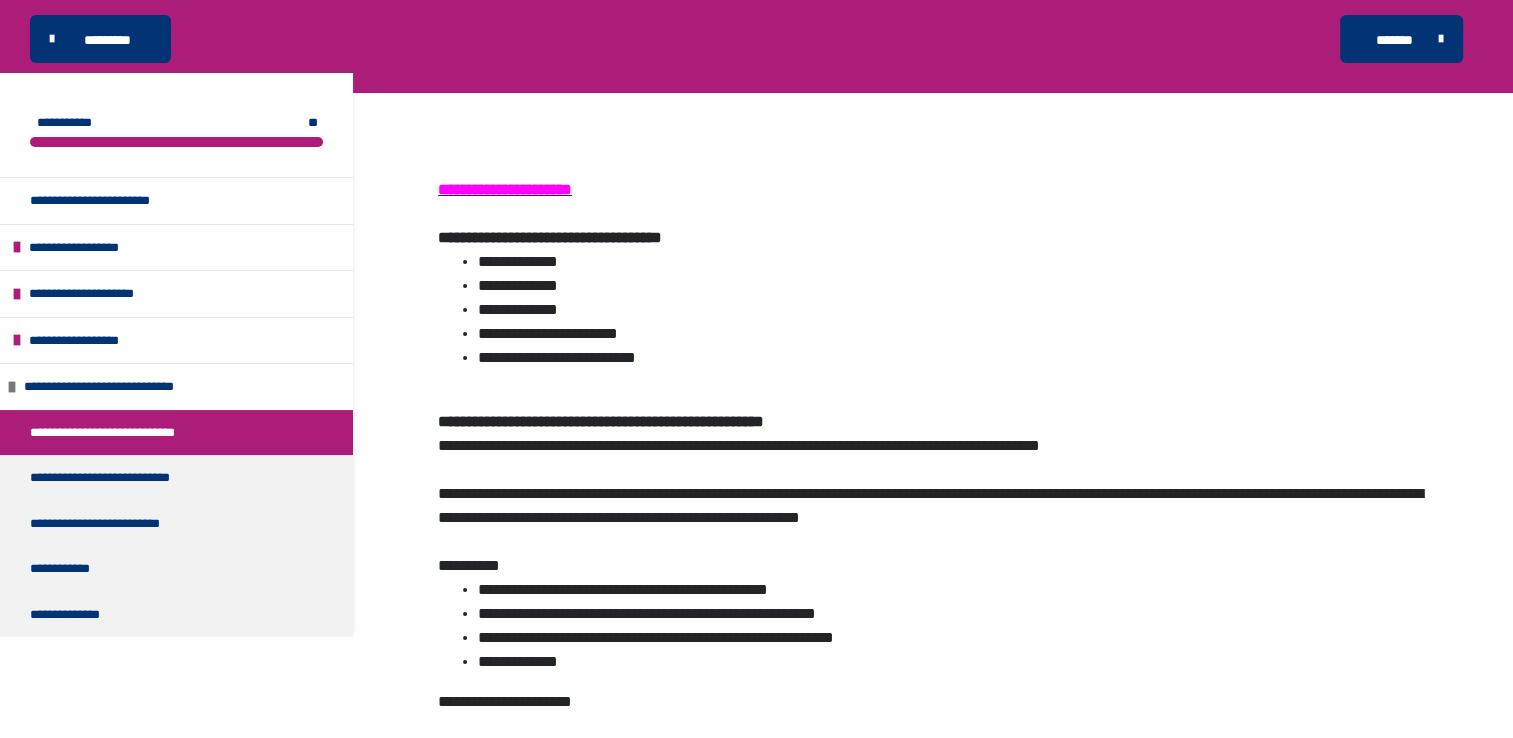 scroll, scrollTop: 199, scrollLeft: 0, axis: vertical 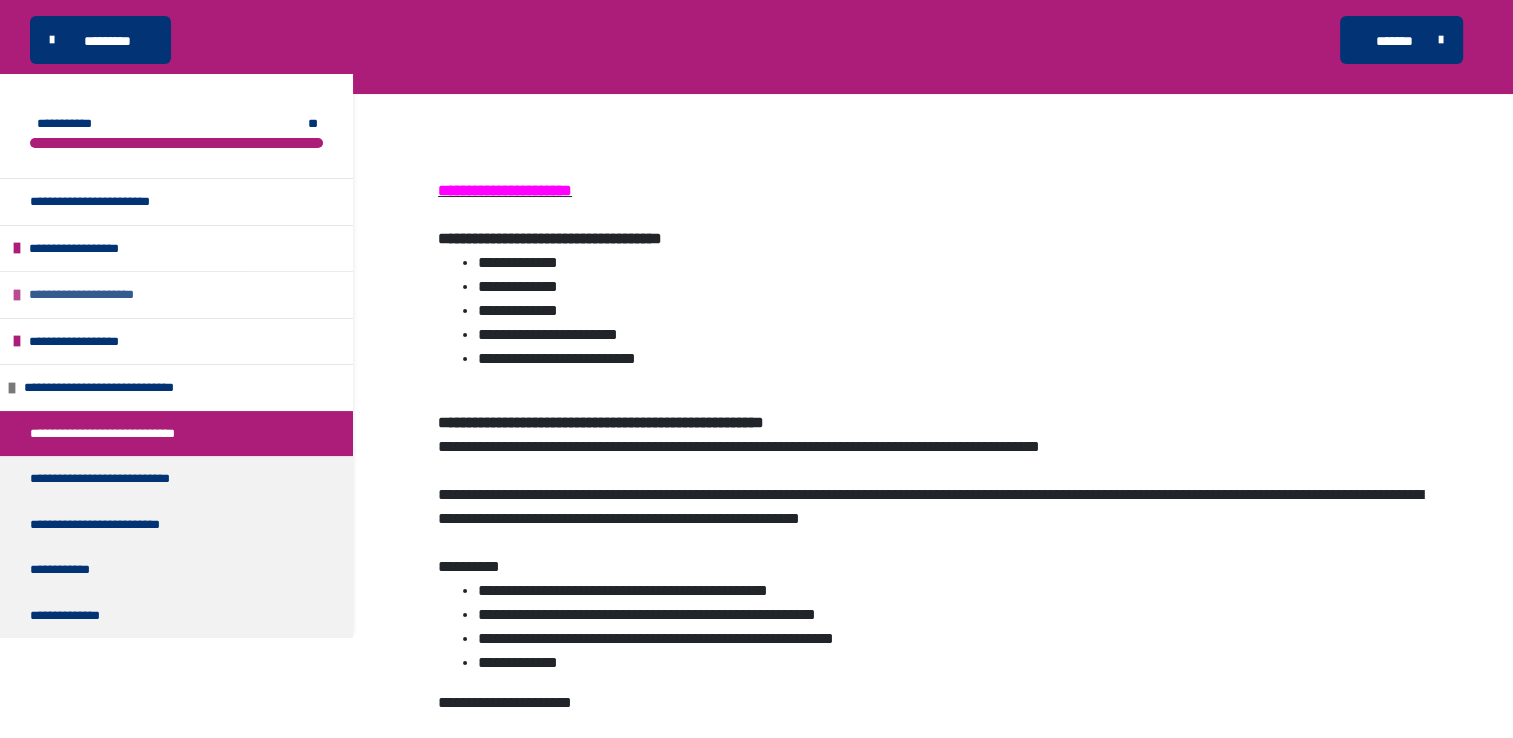 click on "**********" at bounding box center [99, 295] 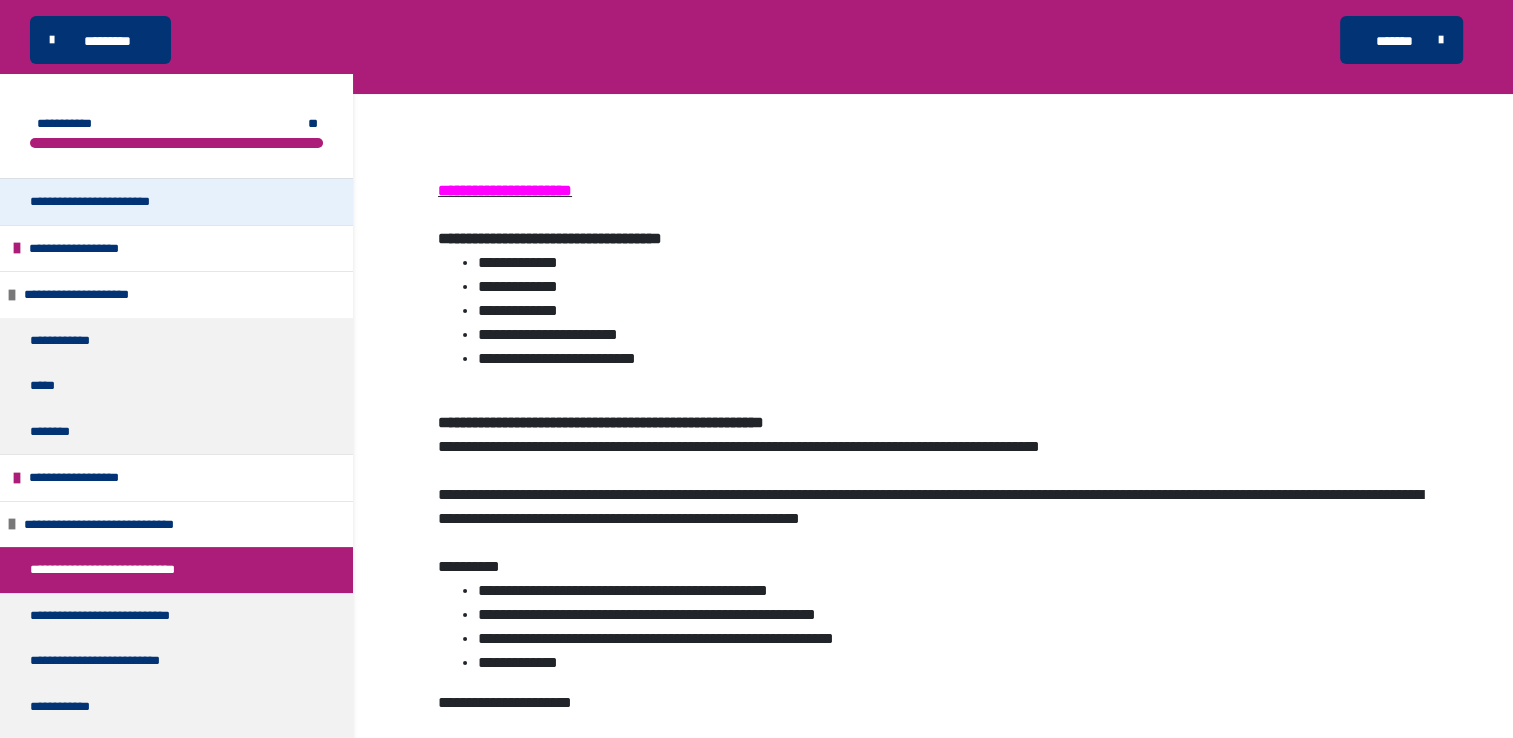 click on "**********" at bounding box center (119, 202) 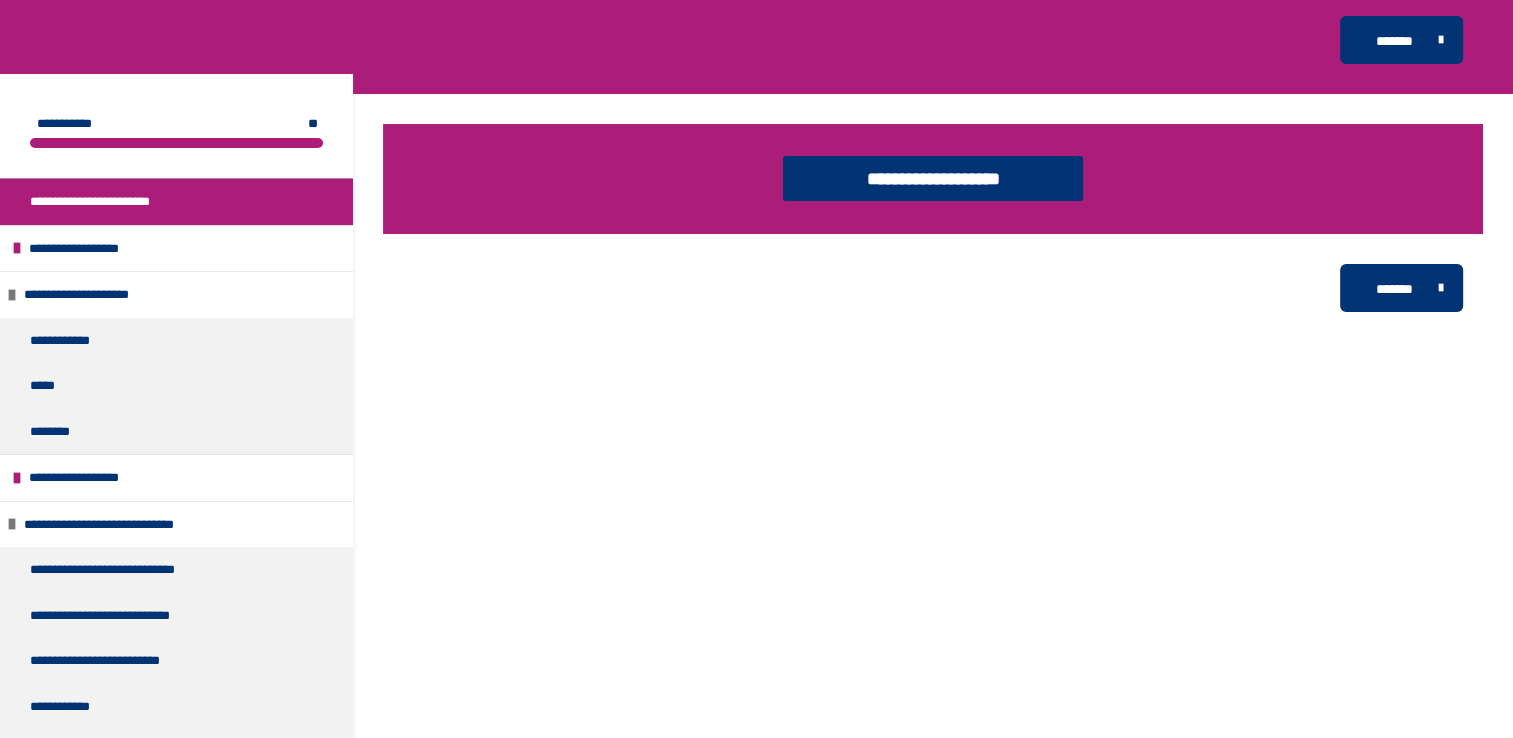 click on "**********" at bounding box center [119, 202] 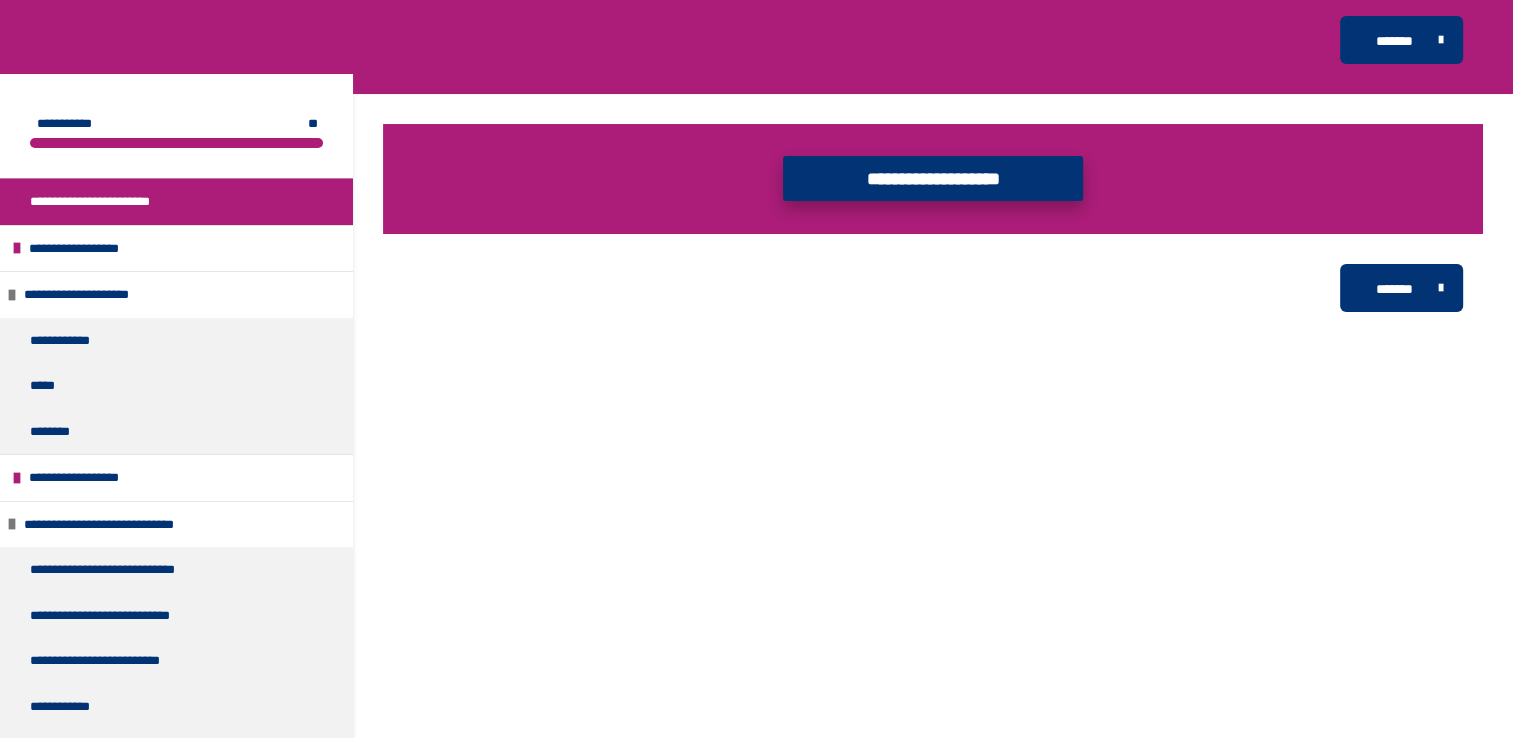 click on "**********" at bounding box center (933, 178) 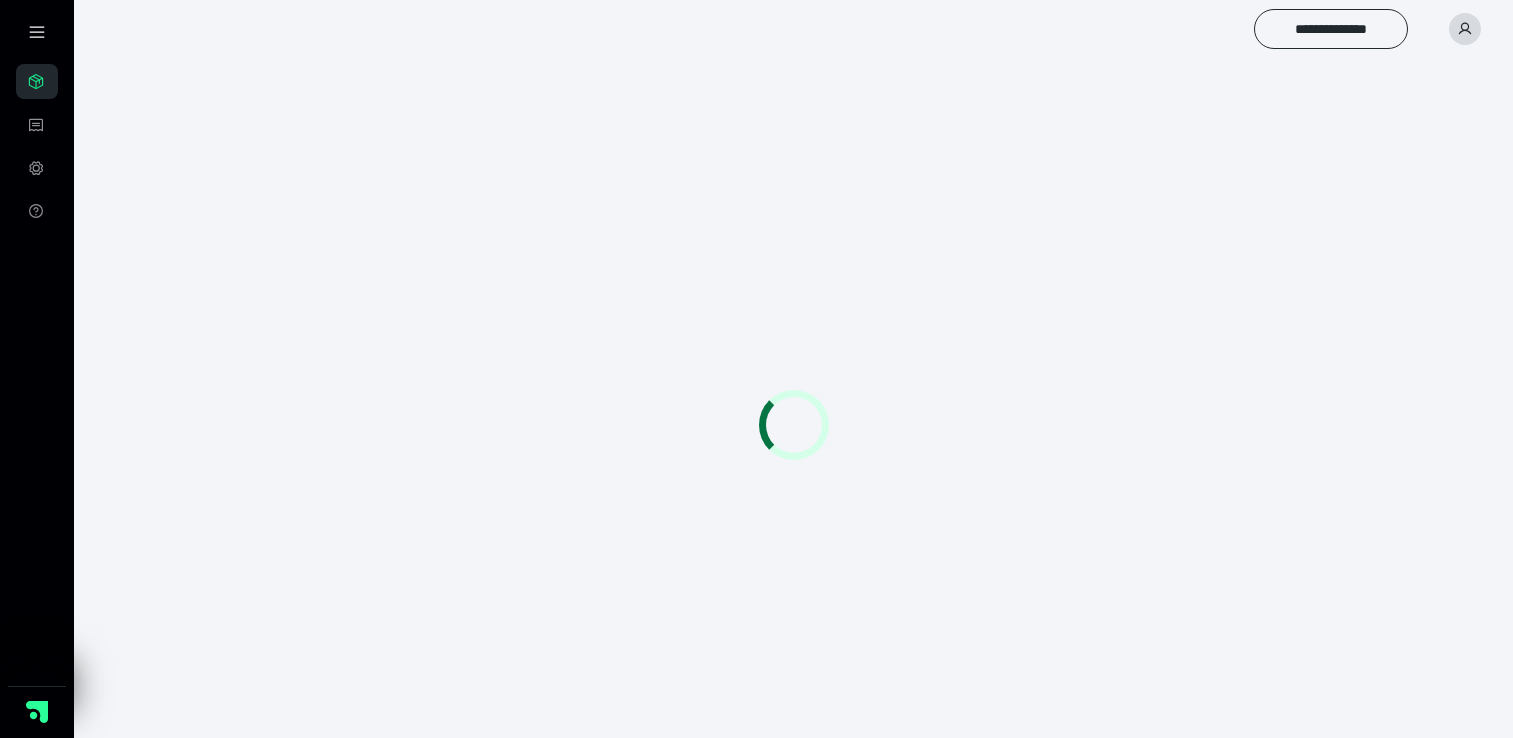 scroll, scrollTop: 0, scrollLeft: 0, axis: both 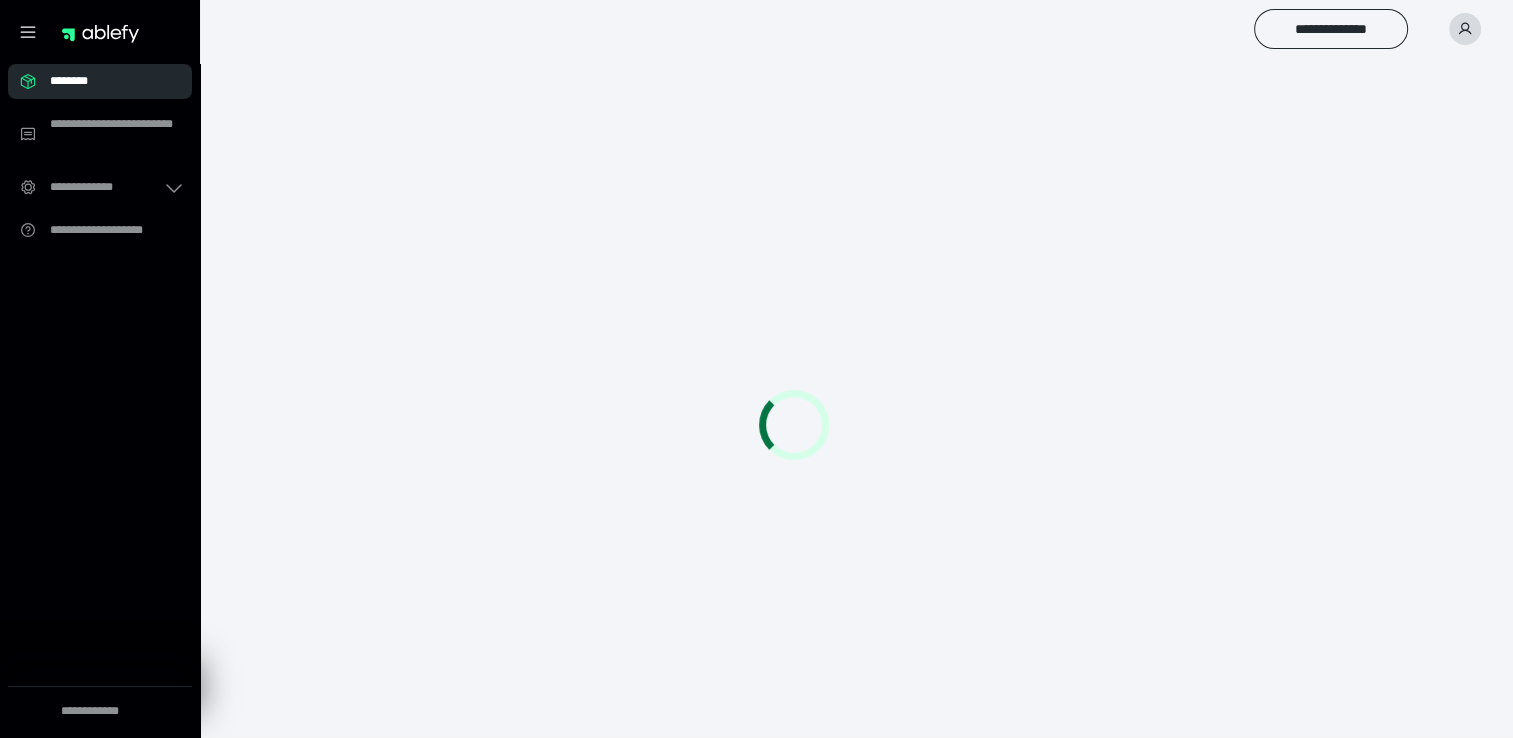 click on "********" at bounding box center [100, 81] 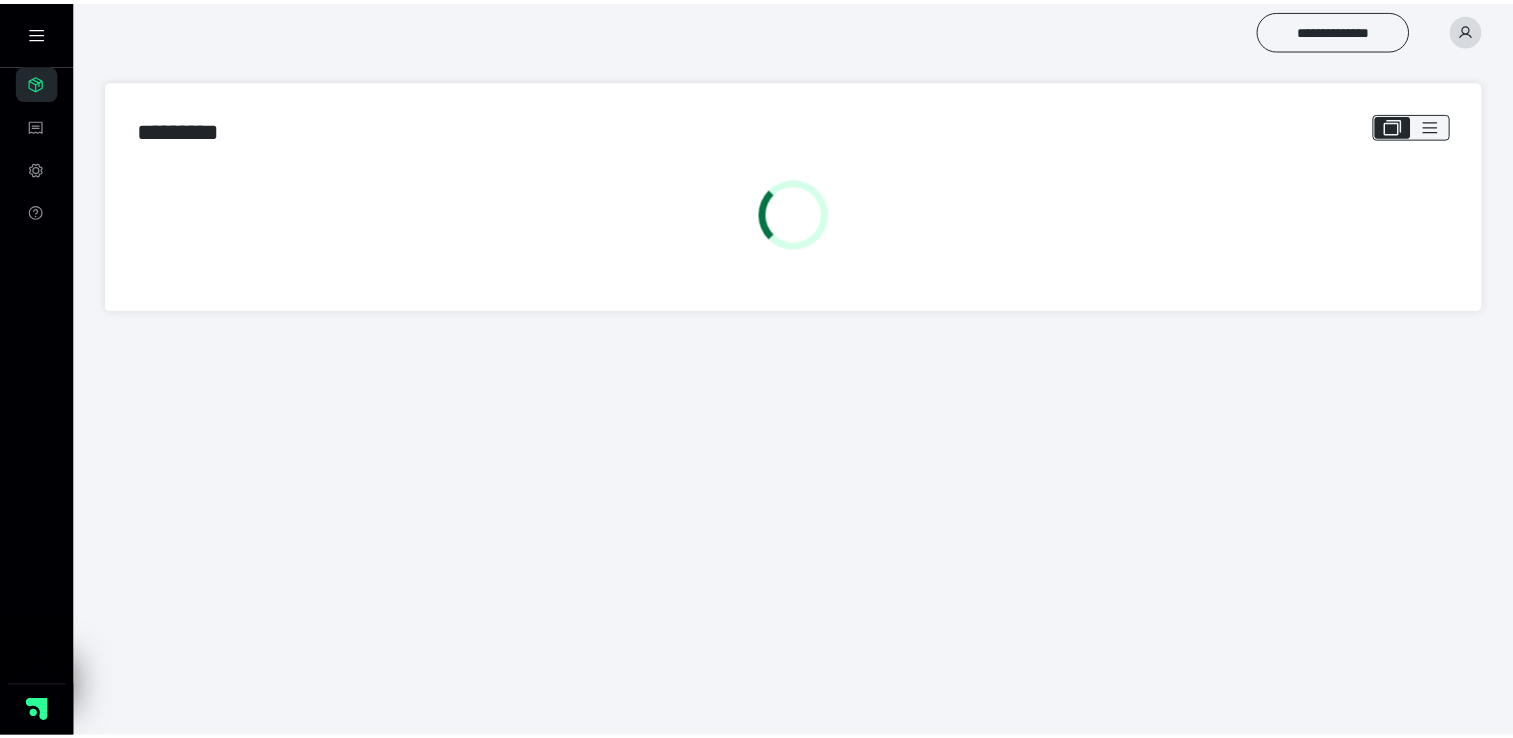 scroll, scrollTop: 0, scrollLeft: 0, axis: both 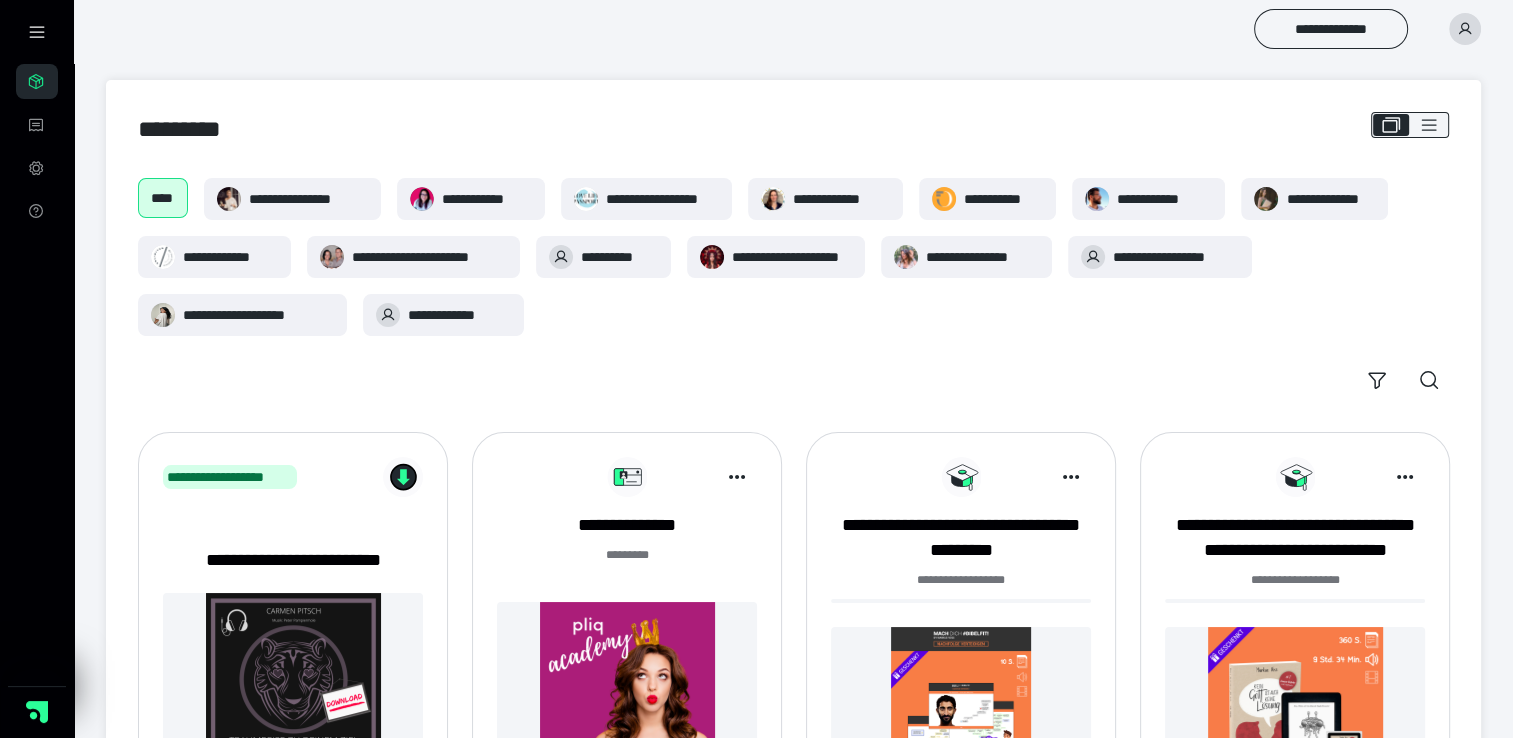 click at bounding box center (627, 689) 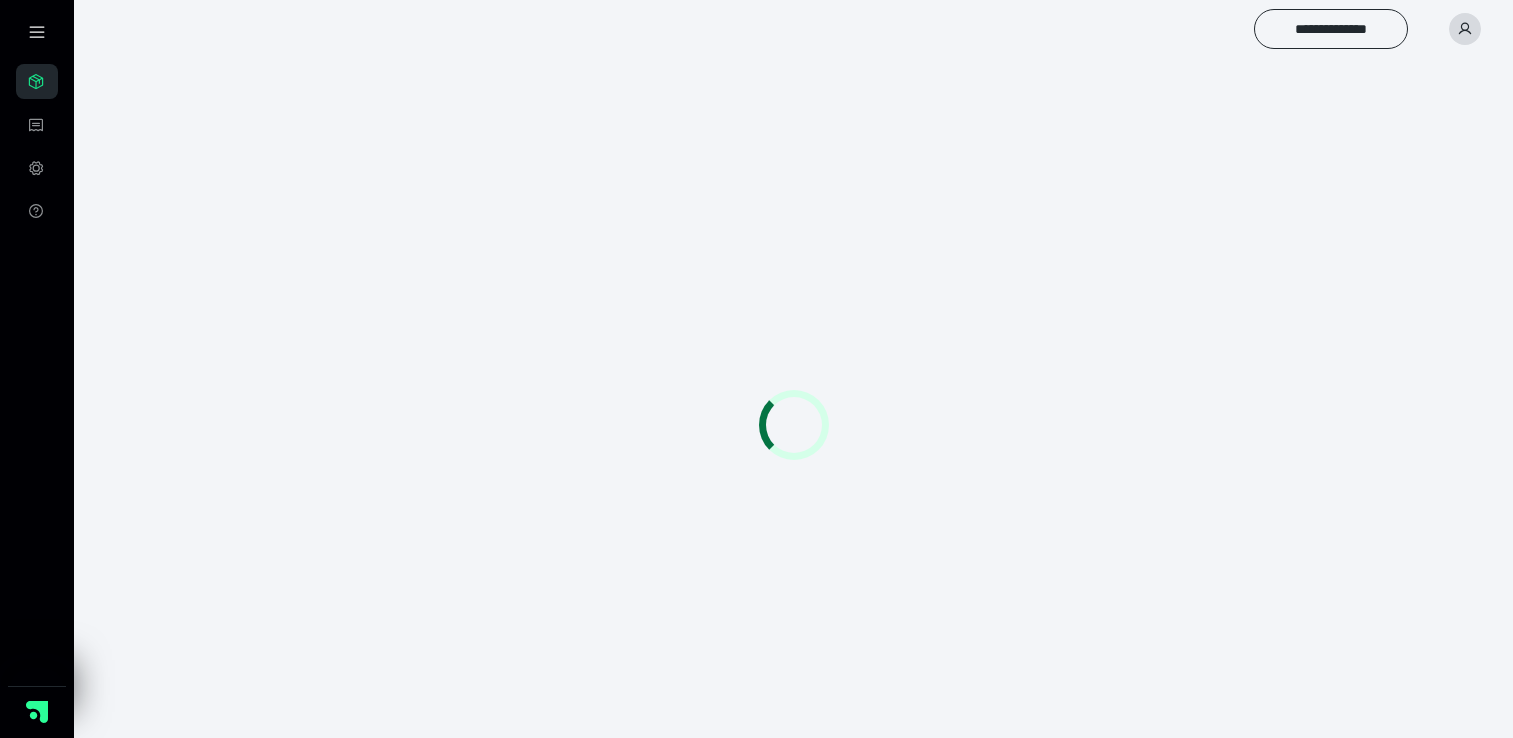 scroll, scrollTop: 0, scrollLeft: 0, axis: both 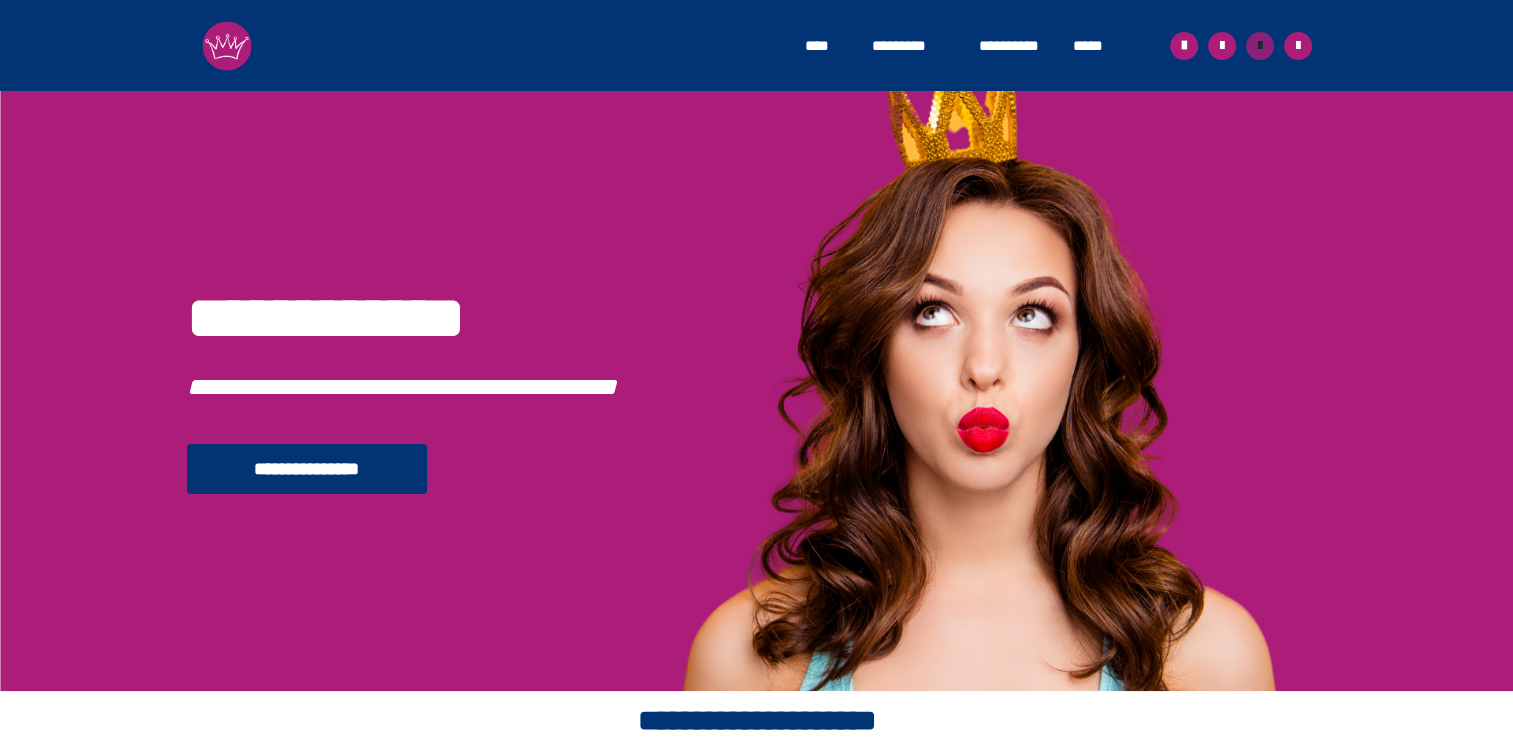 click at bounding box center [1260, 46] 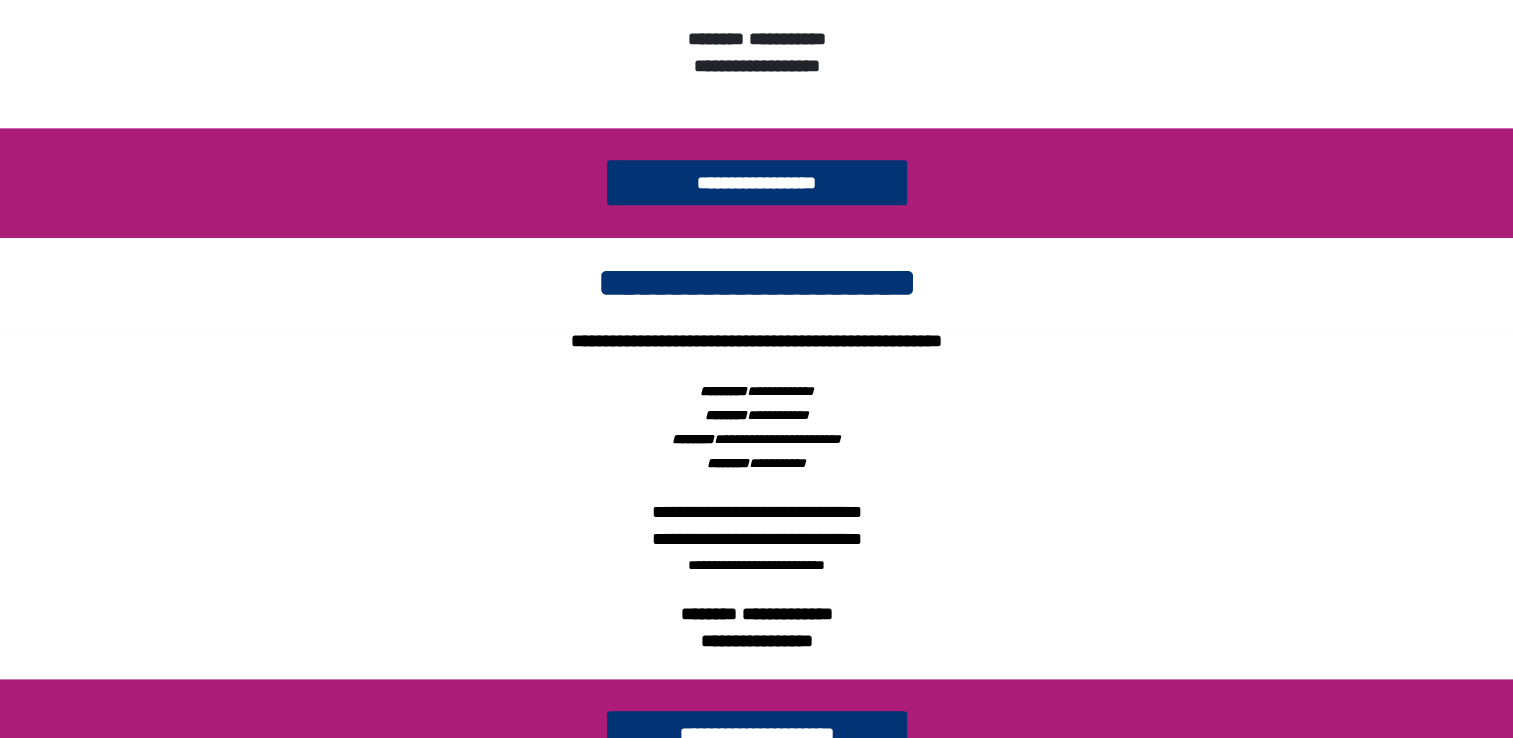 scroll, scrollTop: 1074, scrollLeft: 0, axis: vertical 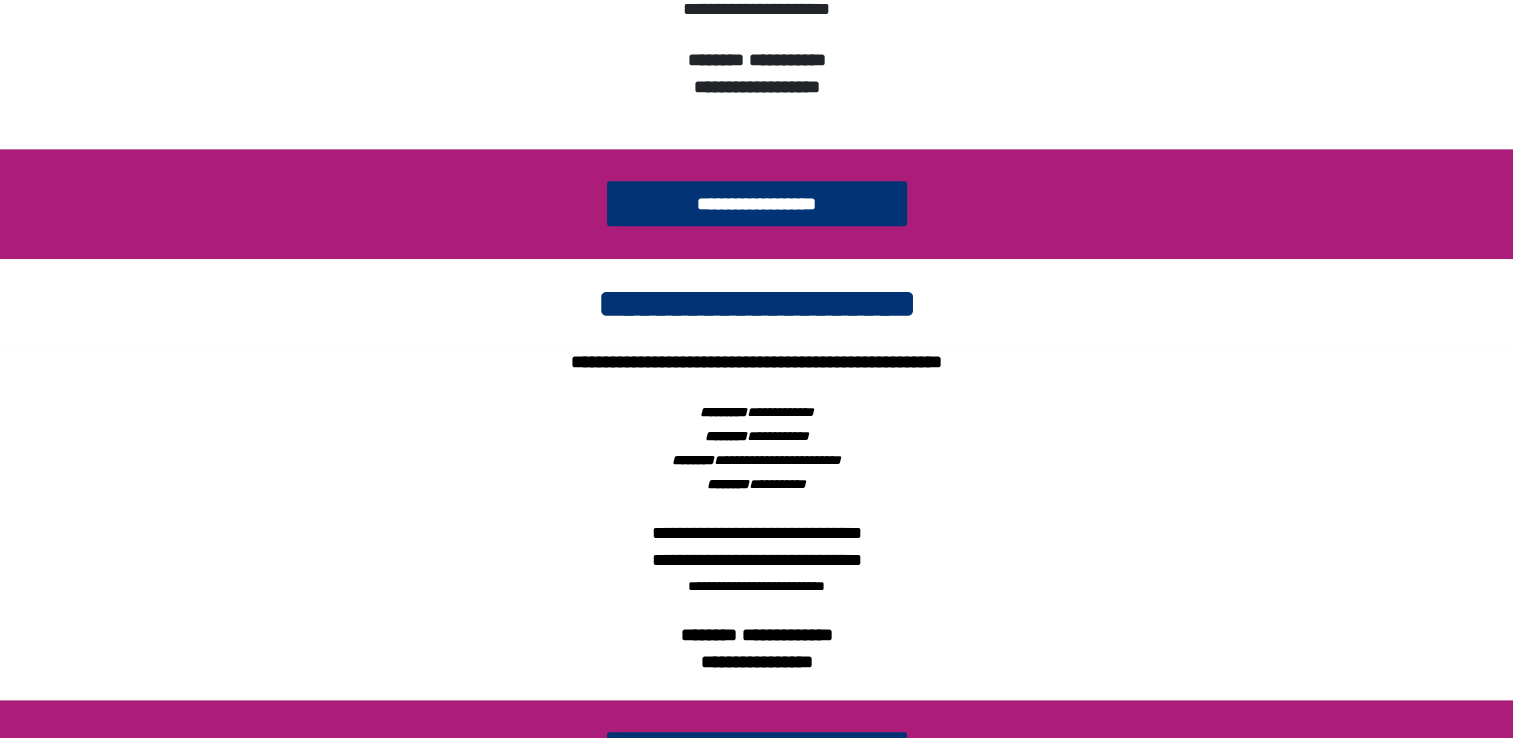 click at bounding box center [1260, -1028] 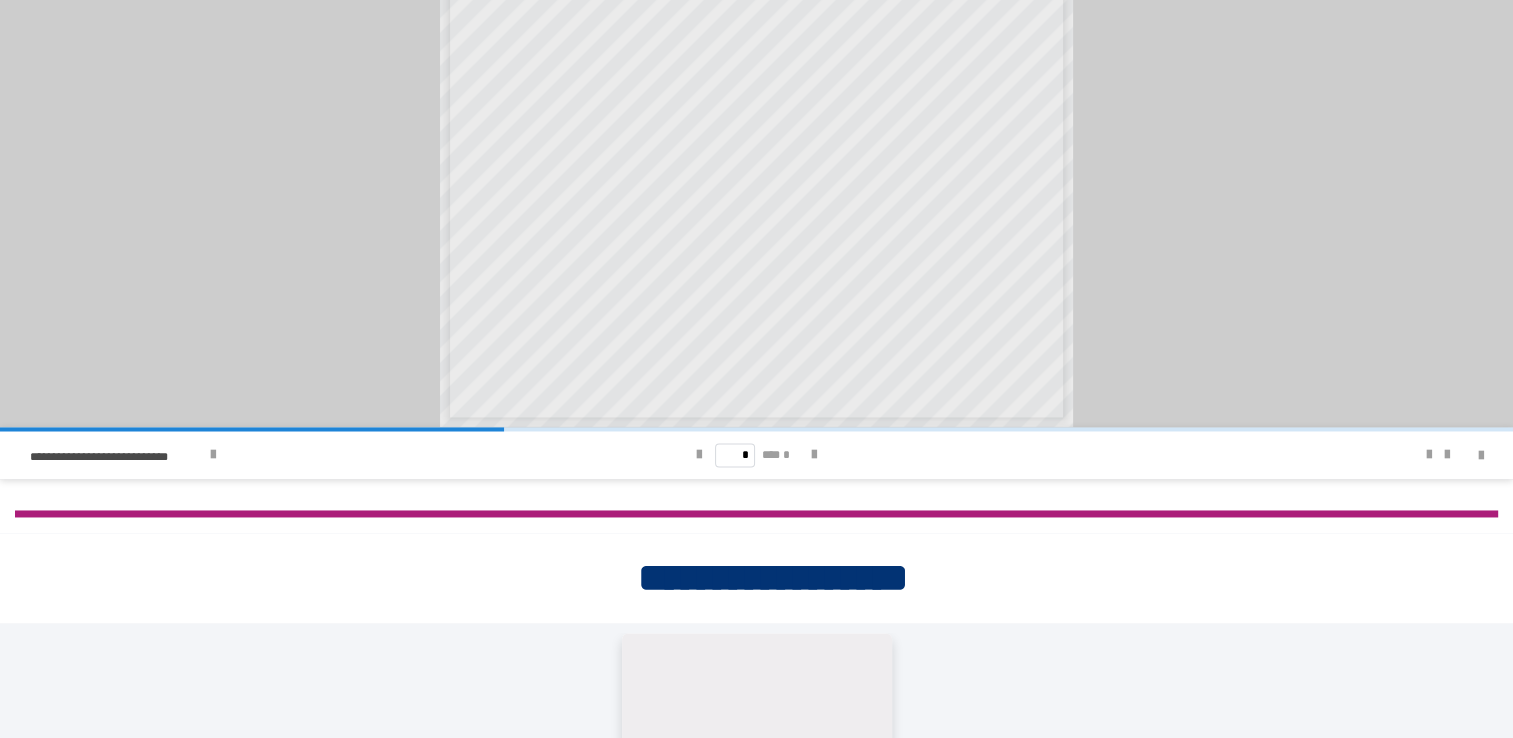 scroll, scrollTop: 3019, scrollLeft: 0, axis: vertical 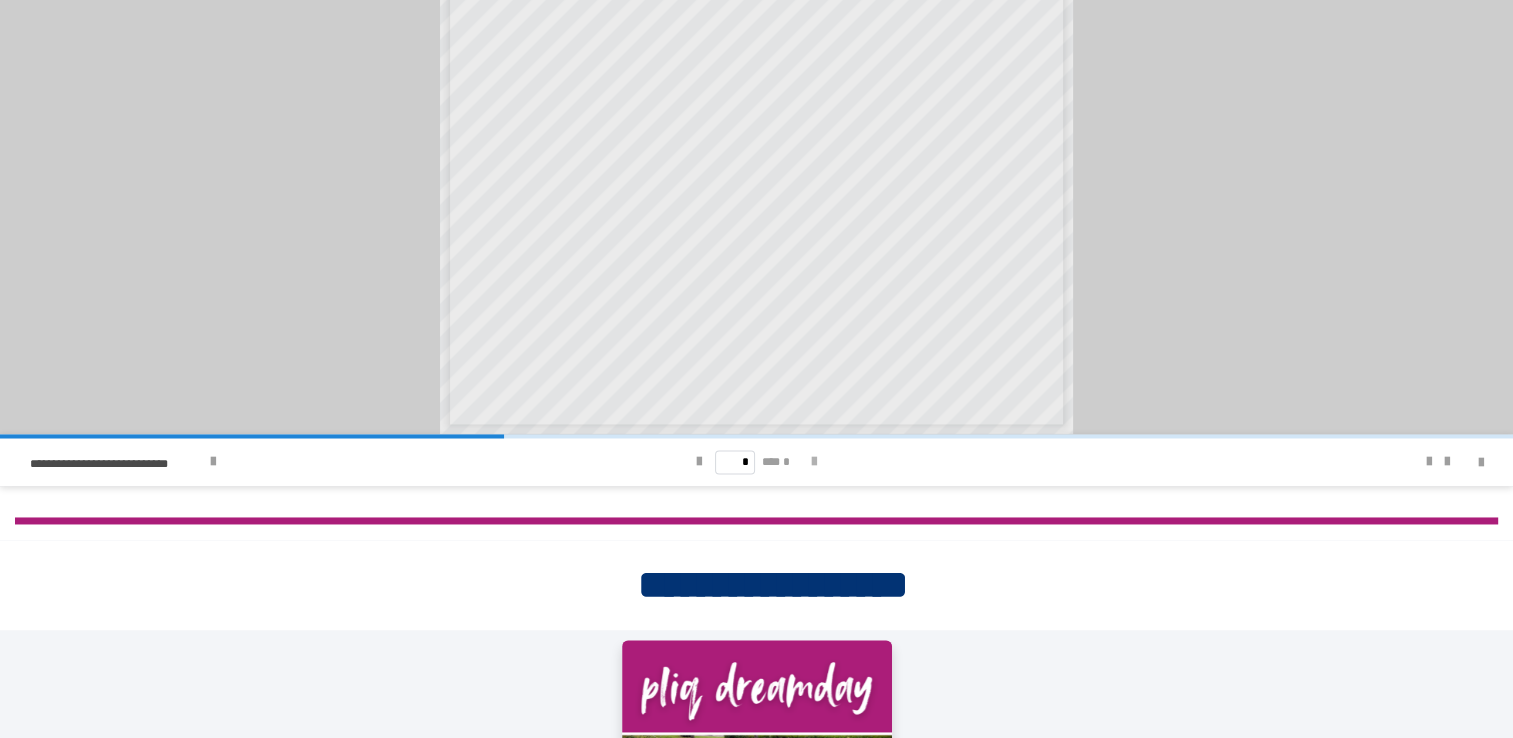 click at bounding box center [814, 462] 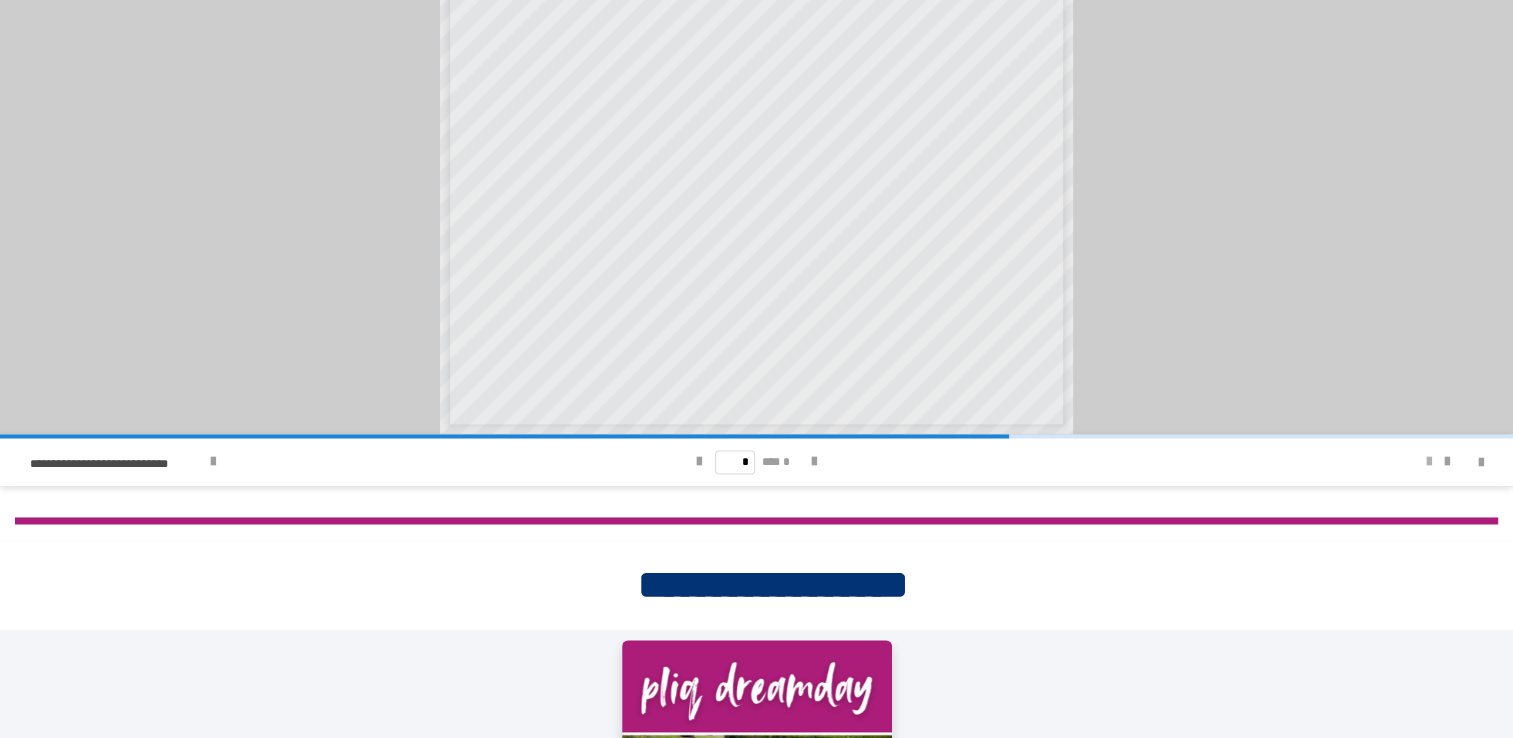 click at bounding box center [1429, 462] 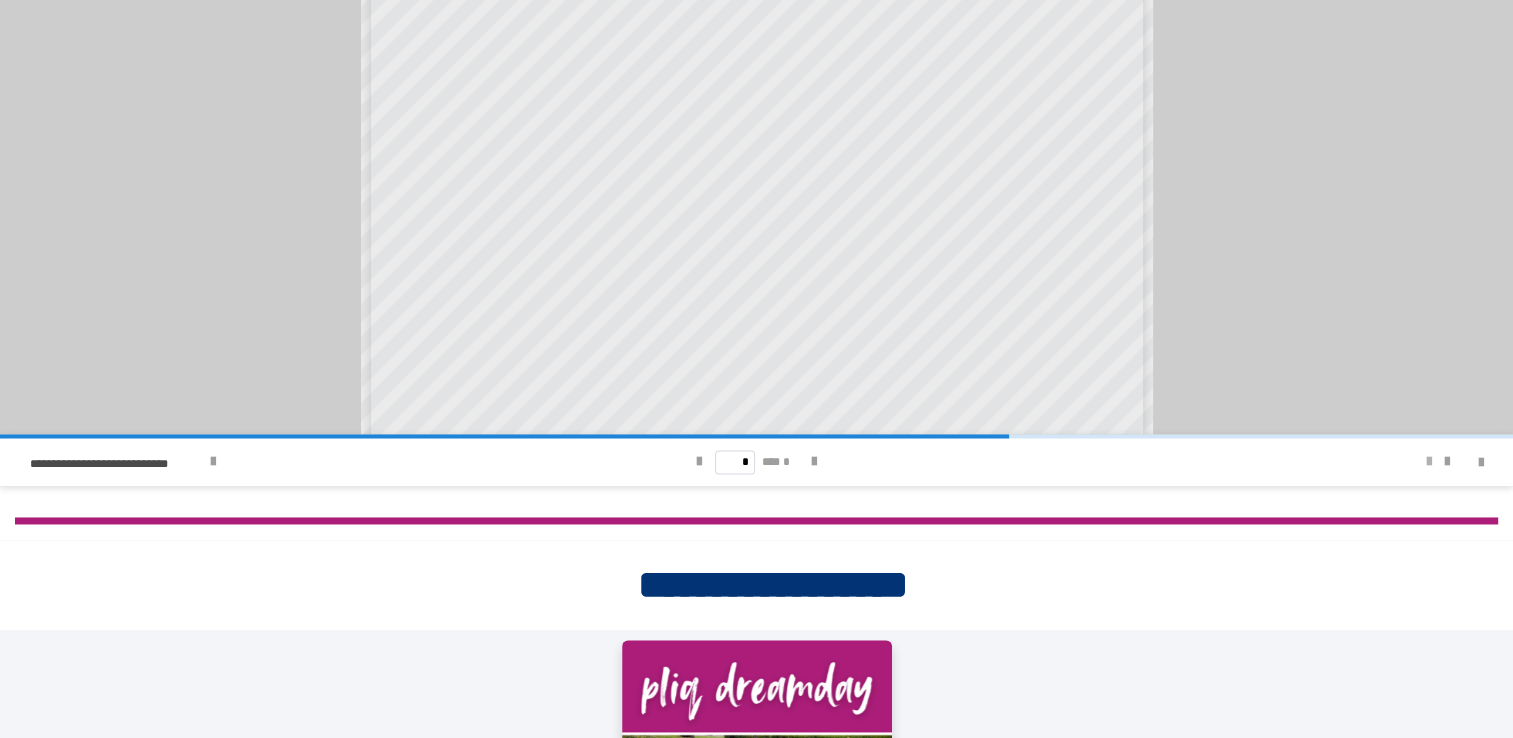 click at bounding box center (1429, 462) 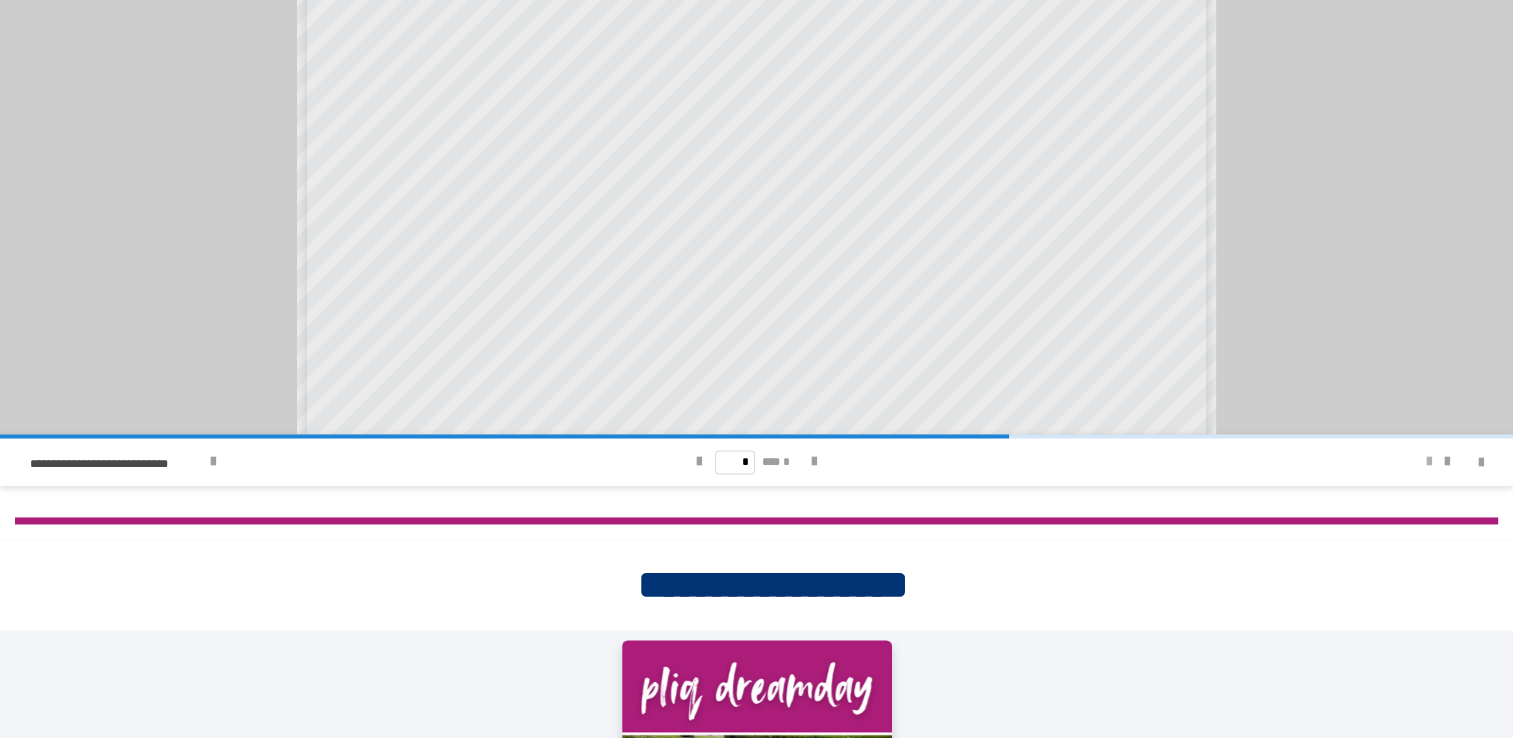 click at bounding box center [1429, 462] 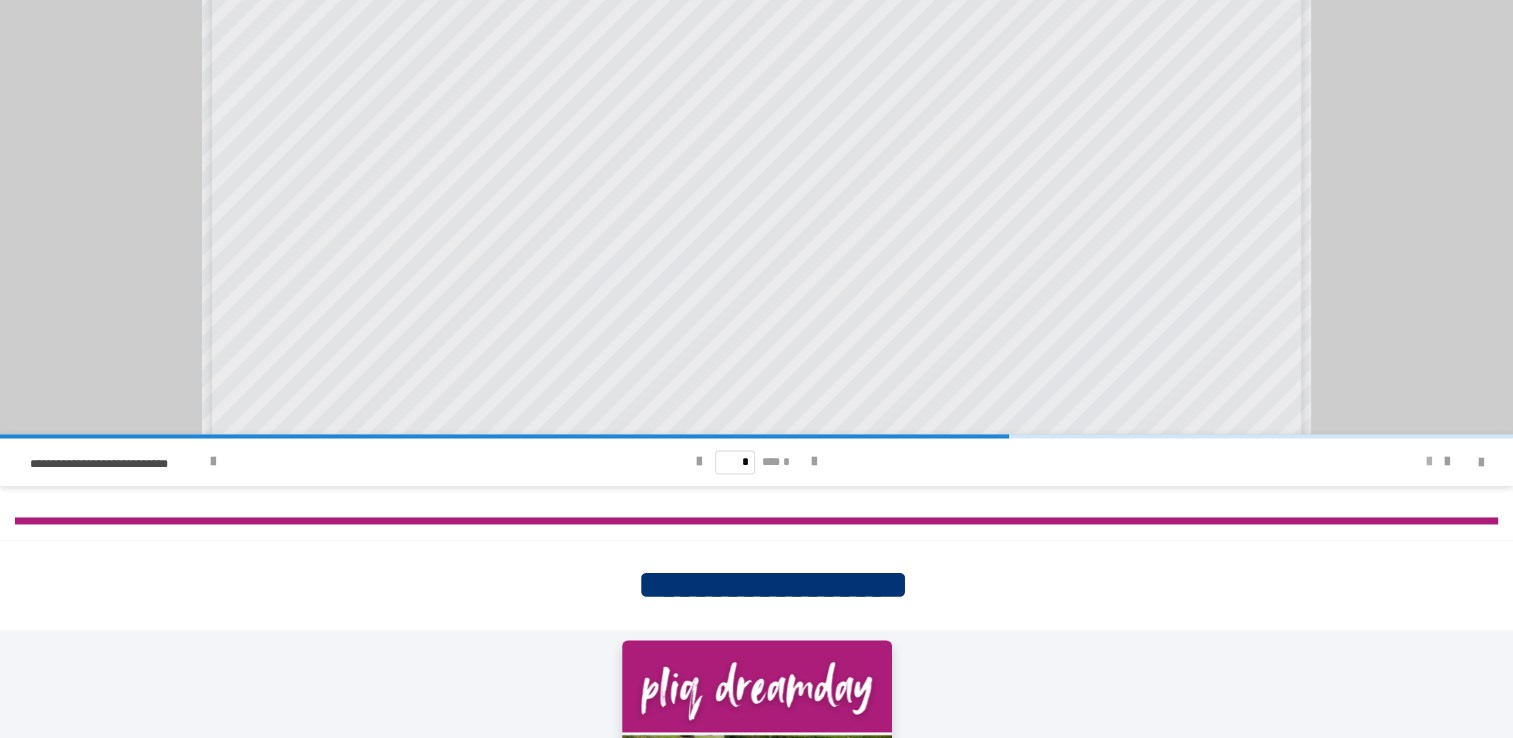 click at bounding box center [1429, 462] 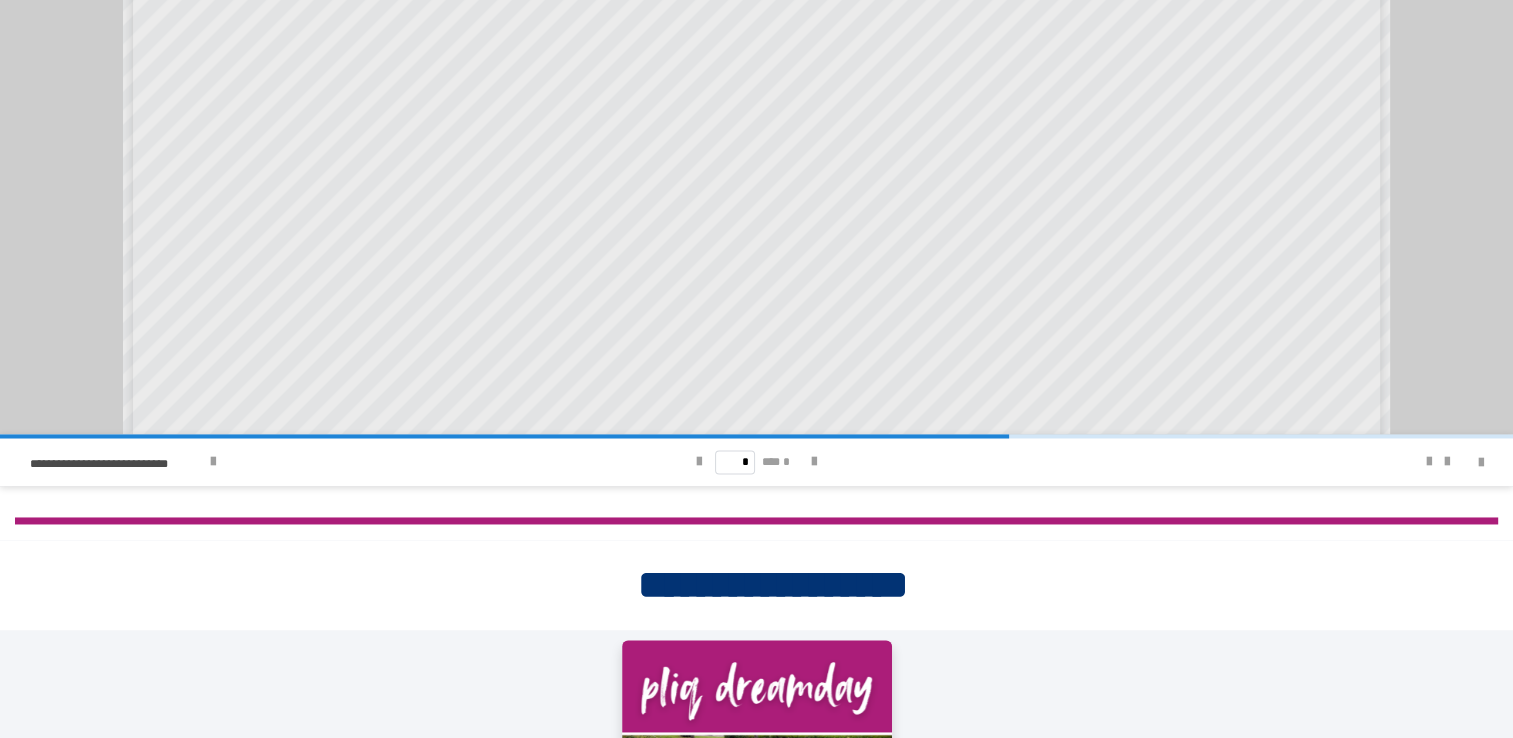 scroll, scrollTop: 455, scrollLeft: 0, axis: vertical 